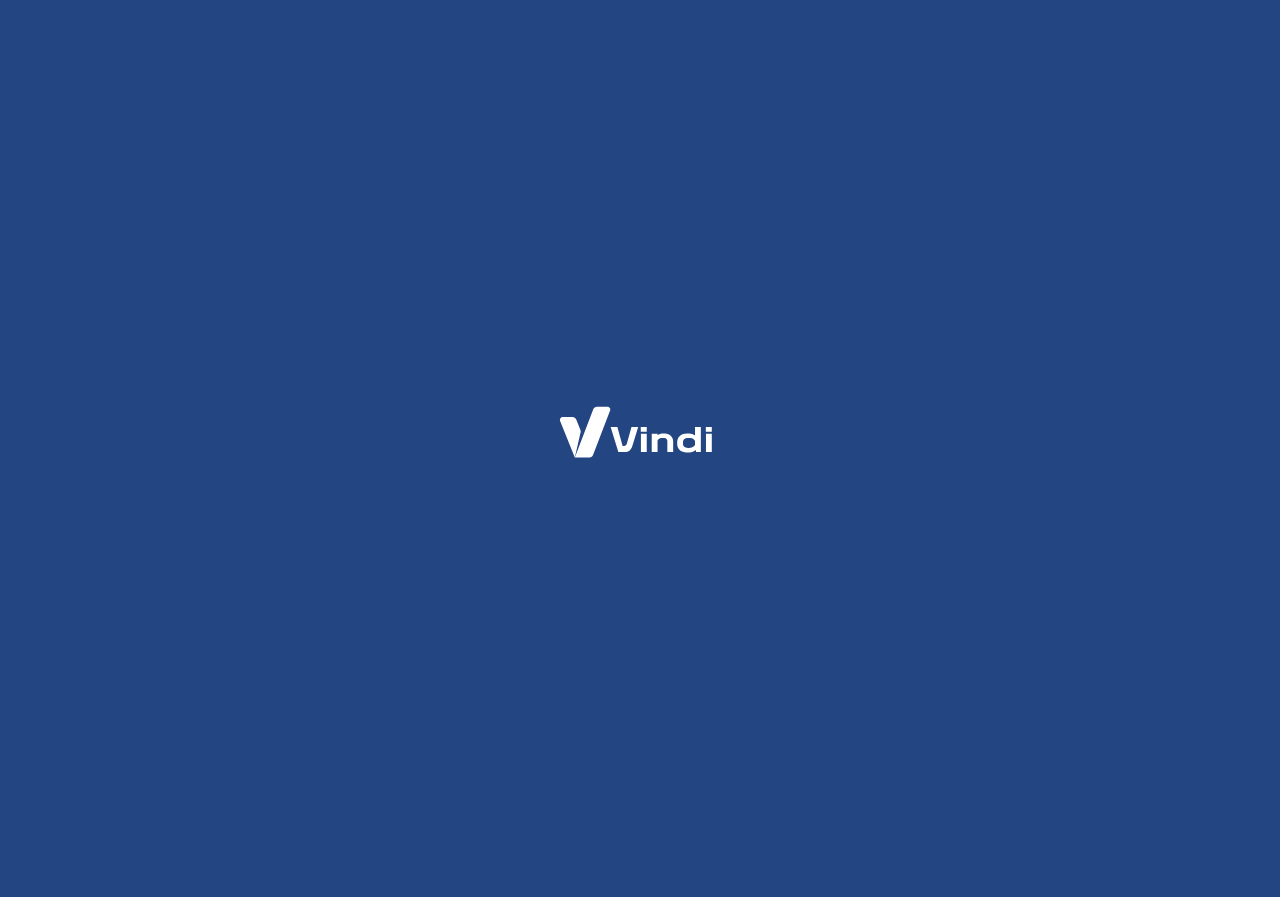 scroll, scrollTop: 0, scrollLeft: 0, axis: both 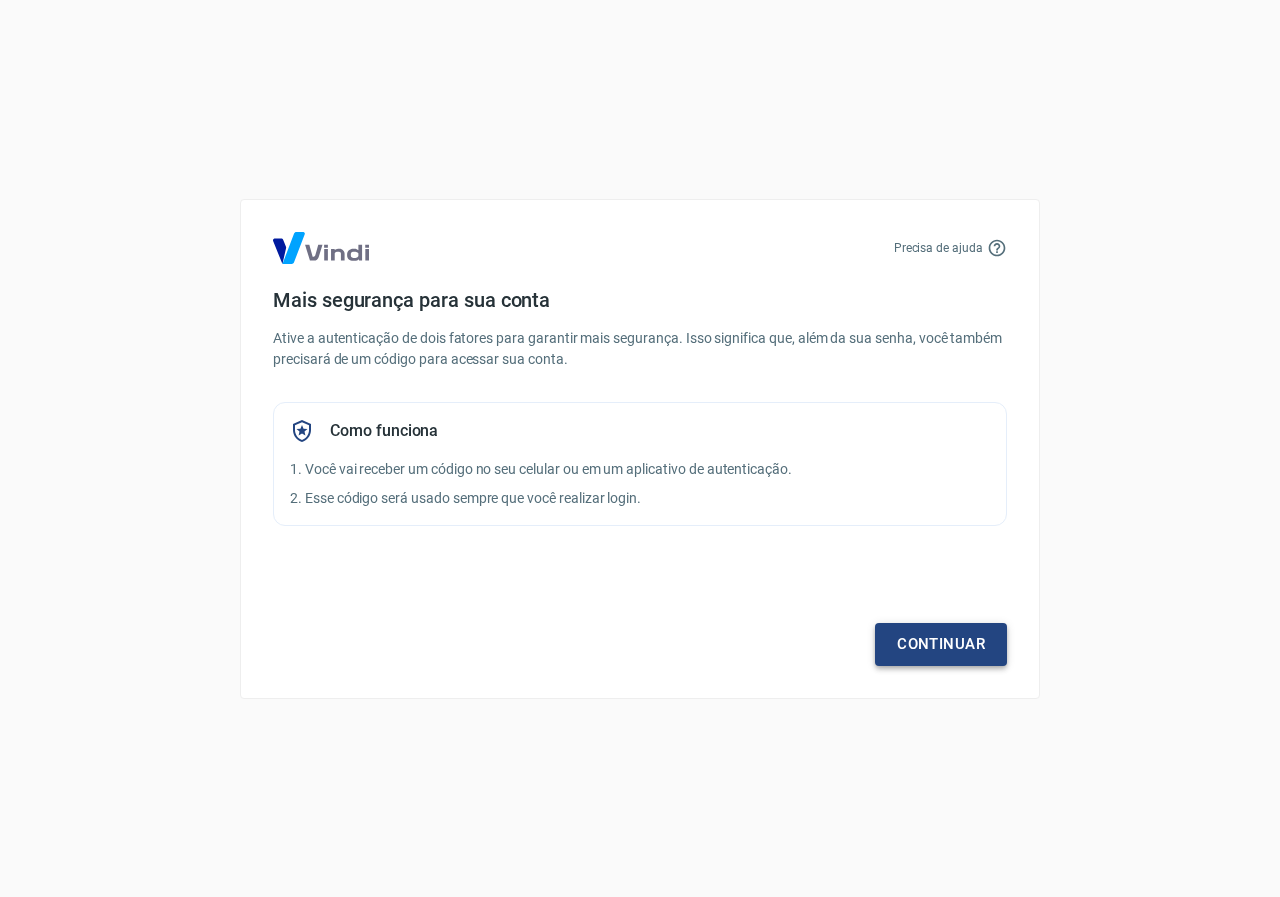 click on "Continuar" at bounding box center [941, 644] 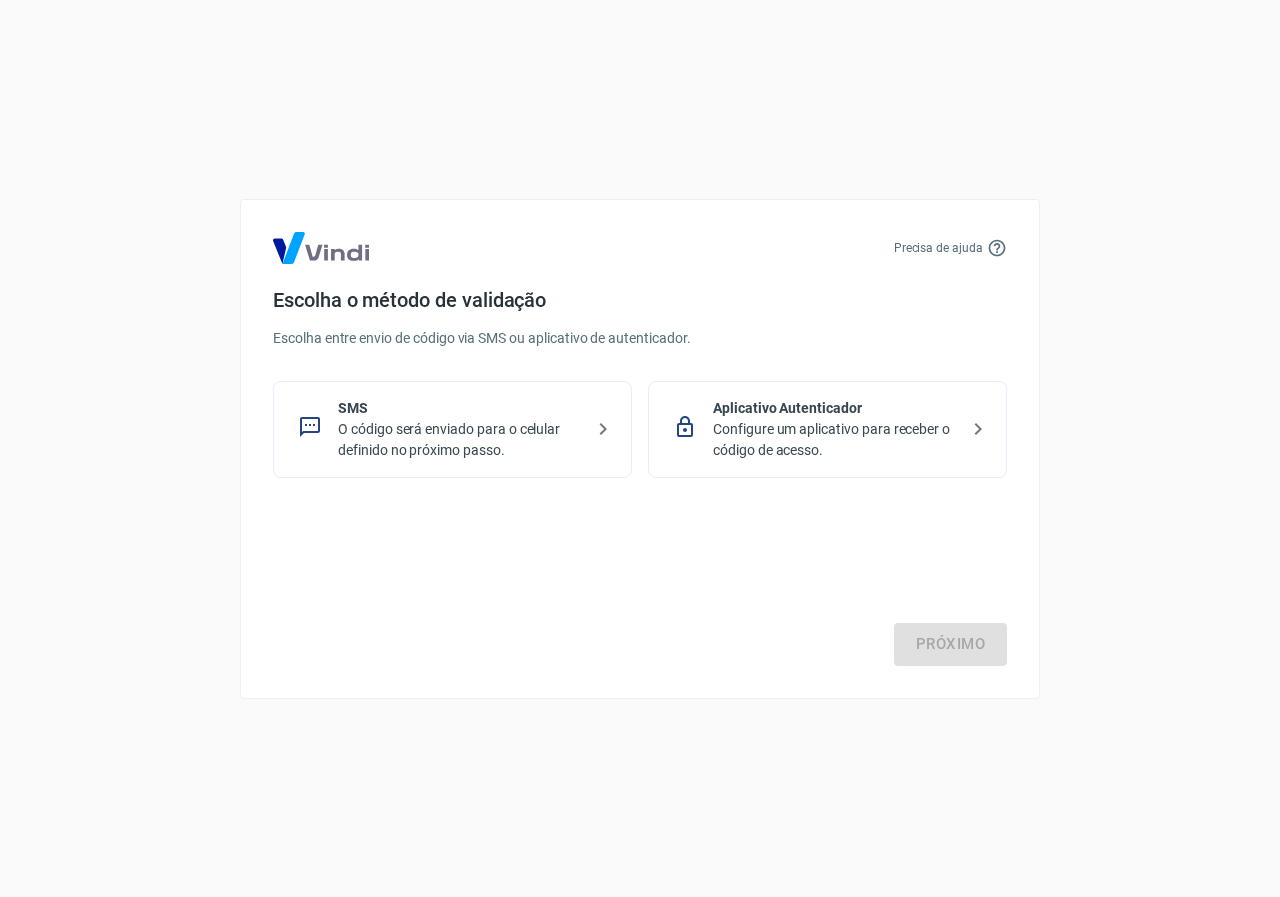 click on "SMS" at bounding box center (460, 408) 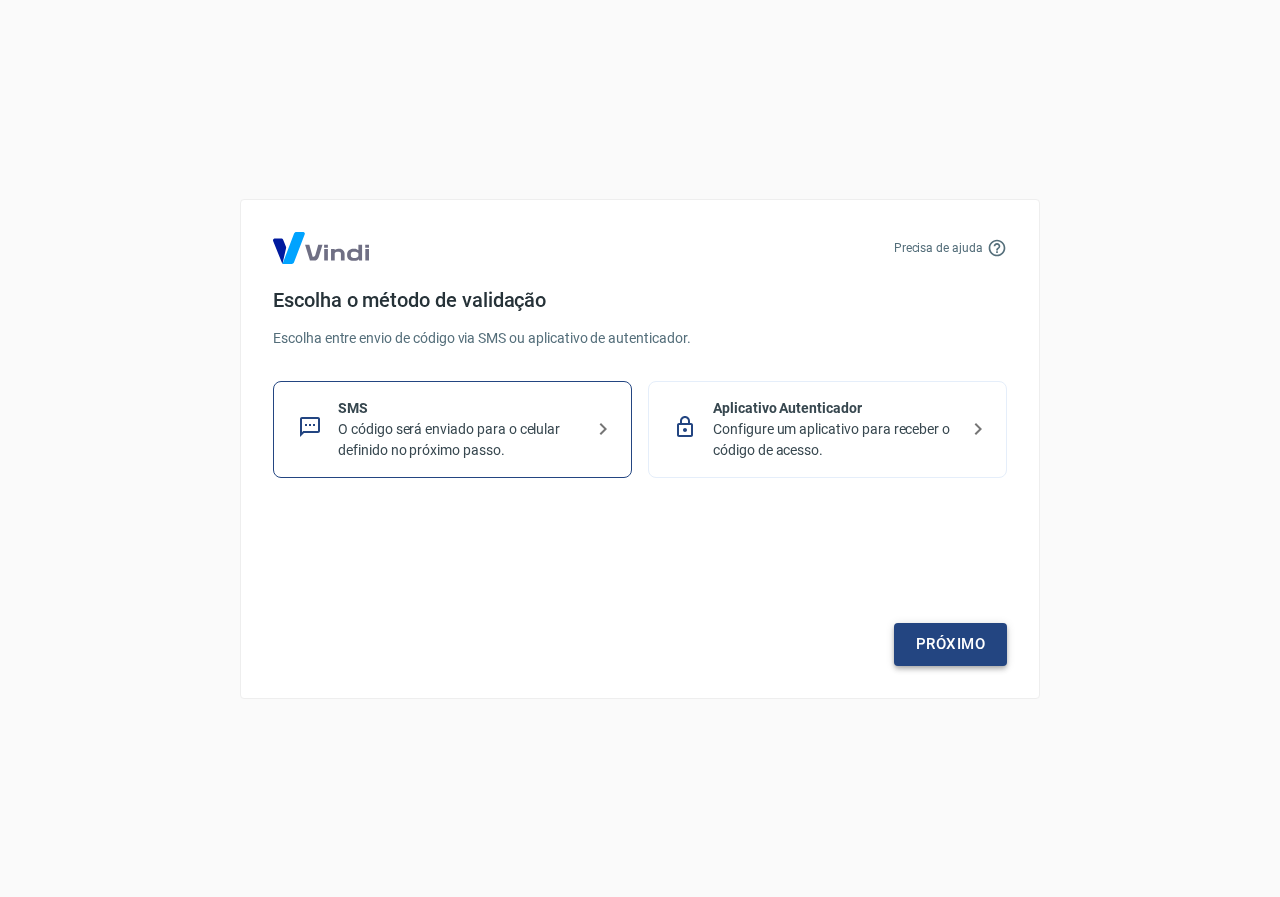 click on "Próximo" at bounding box center (950, 644) 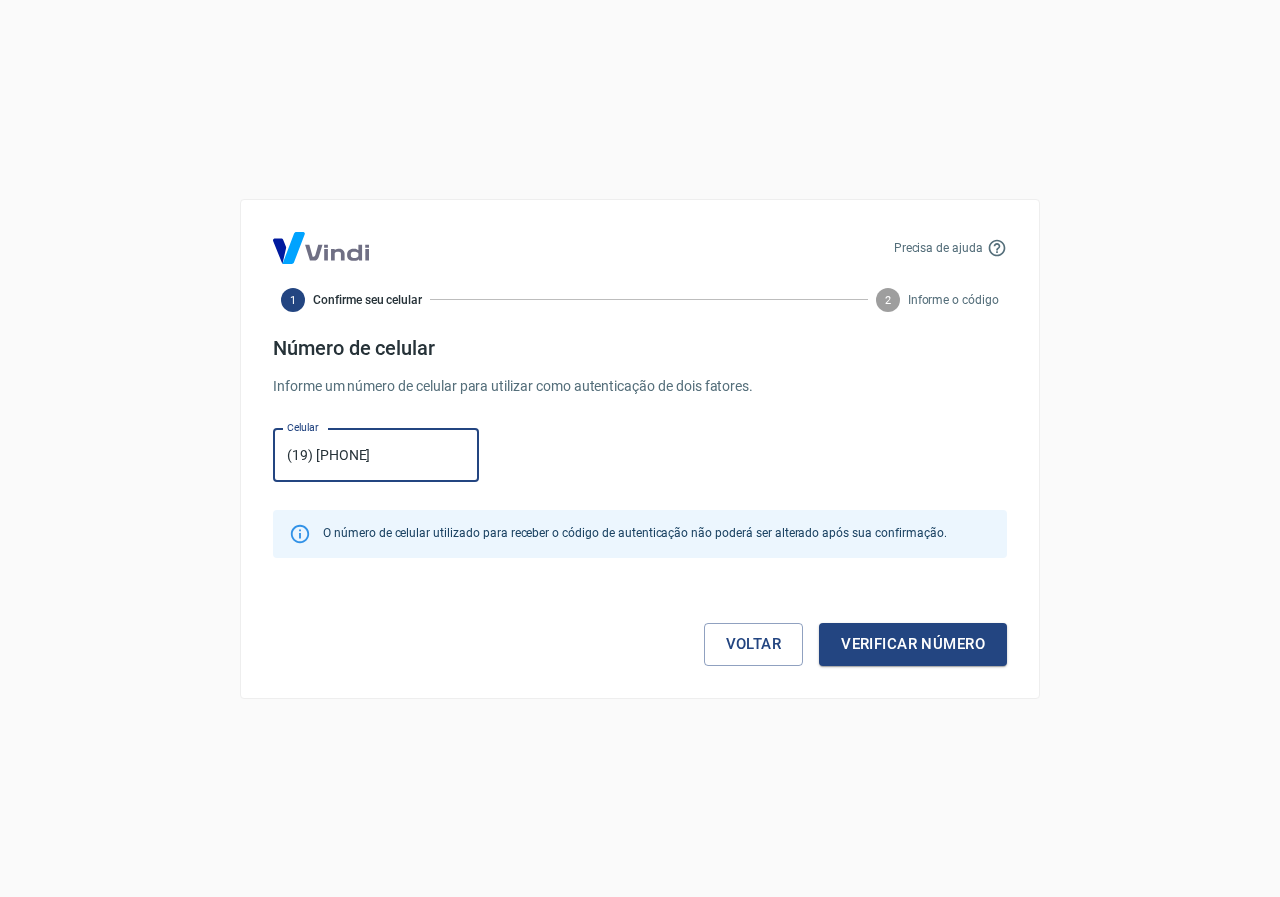 type on "([PHONE]) [PHONE]-[PHONE]" 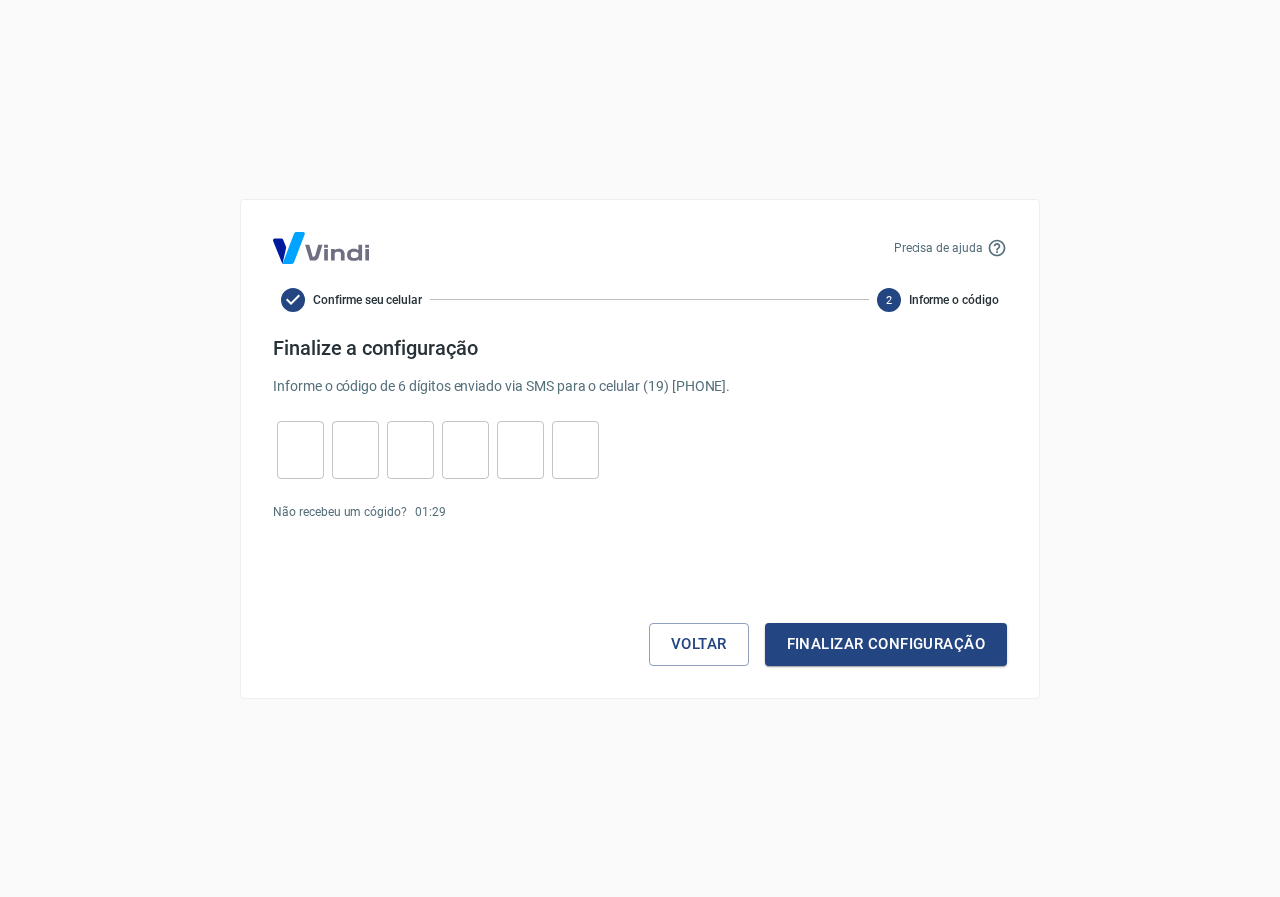 click on "​ ​ ​ ​ ​ ​" at bounding box center [438, 450] 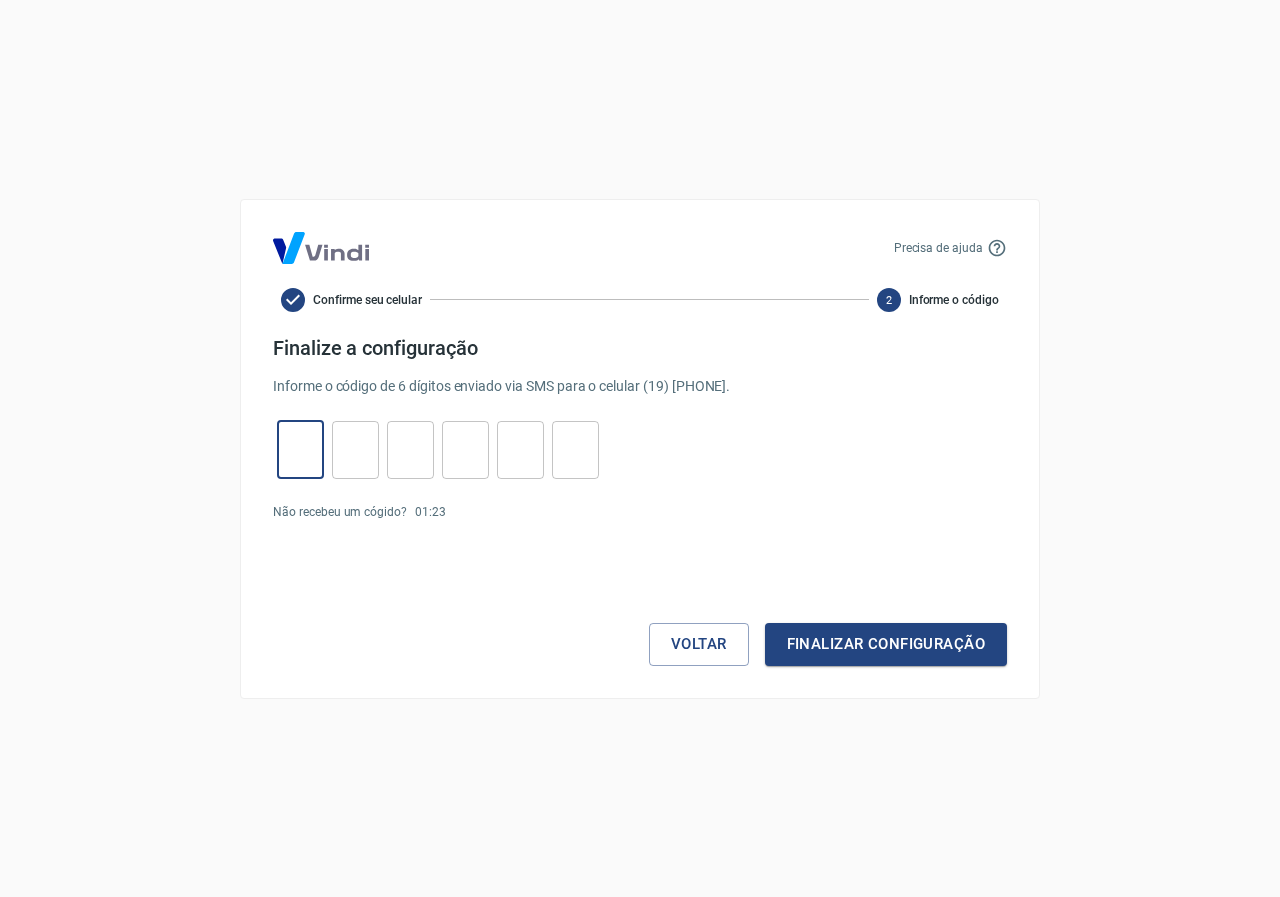 type on "6" 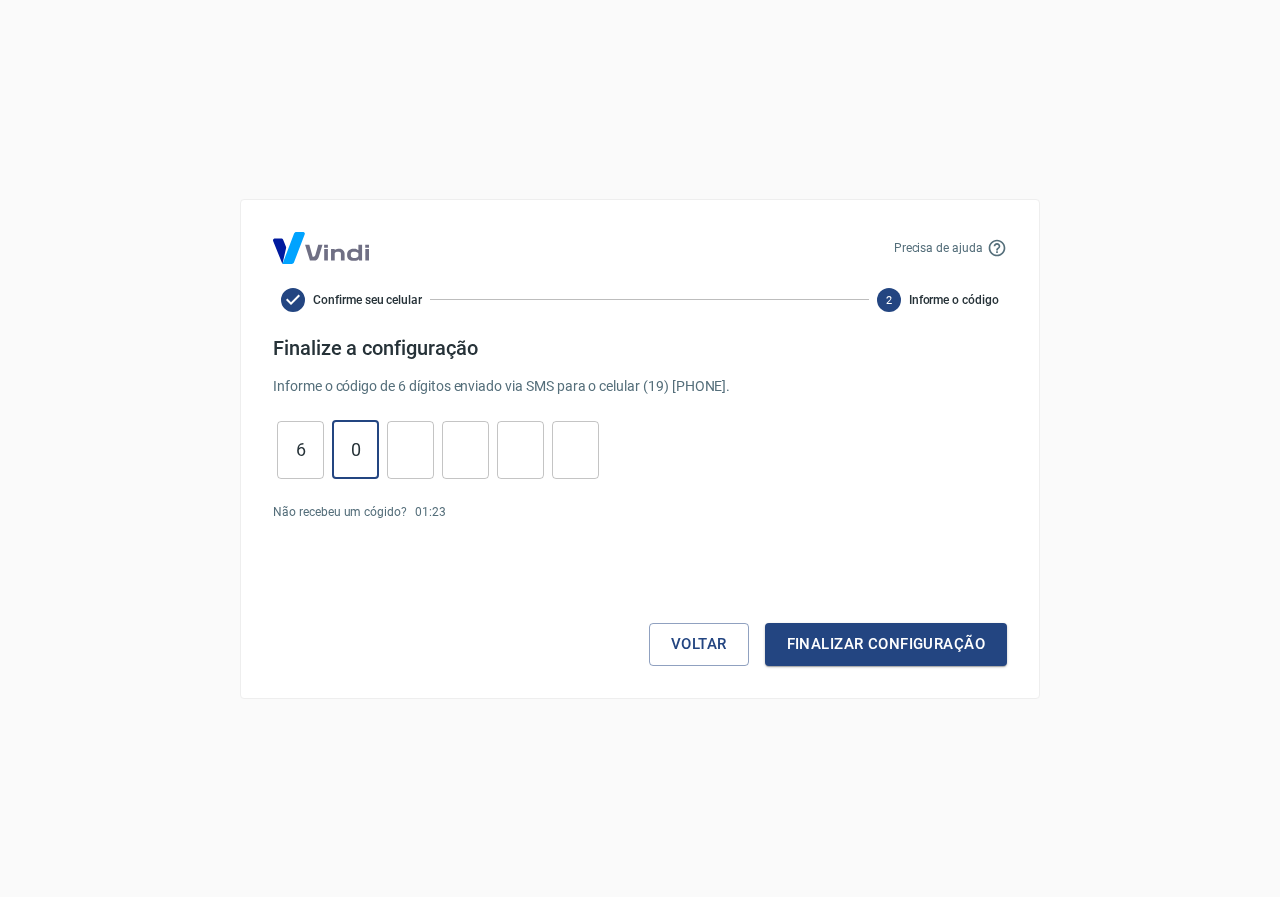 type on "0" 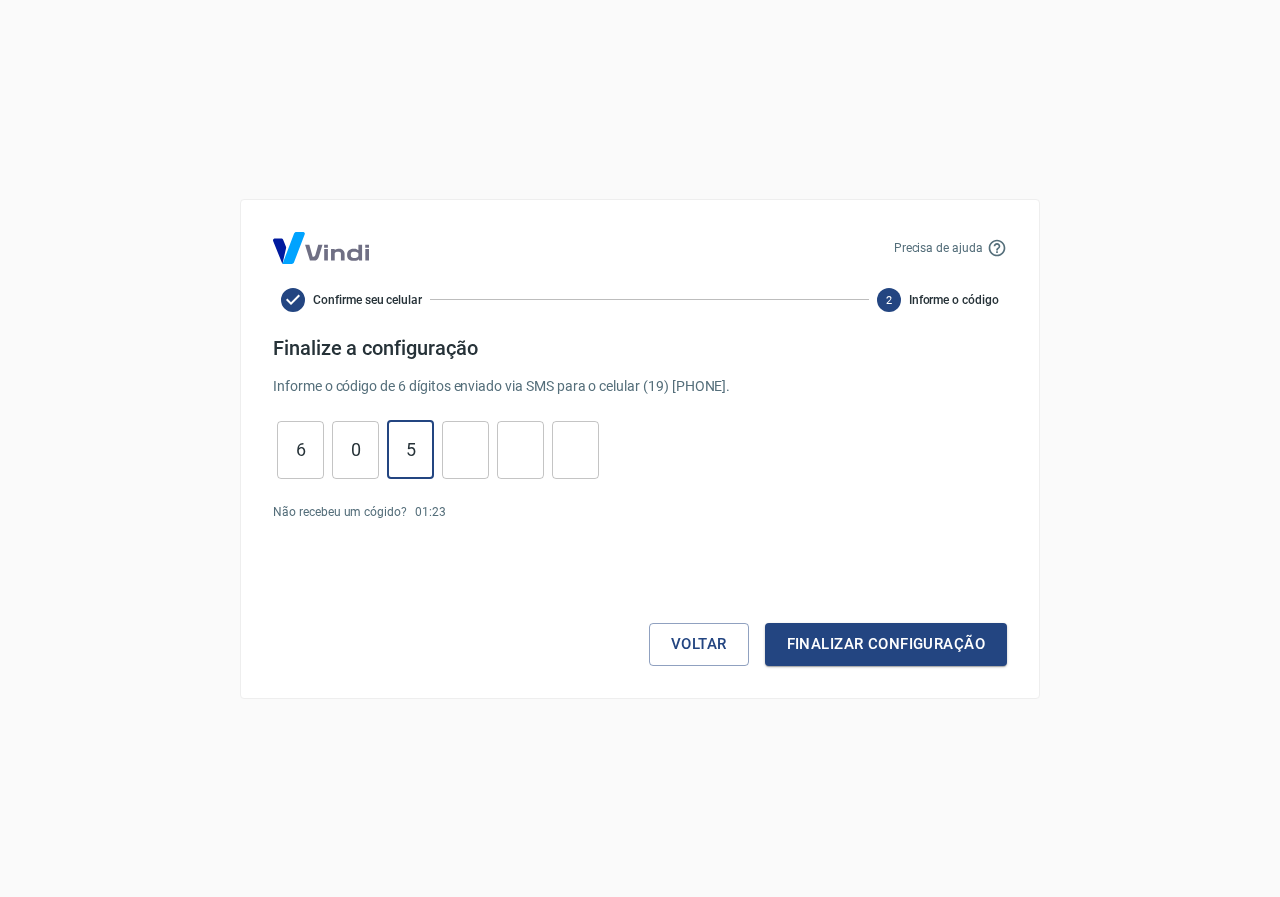 type on "5" 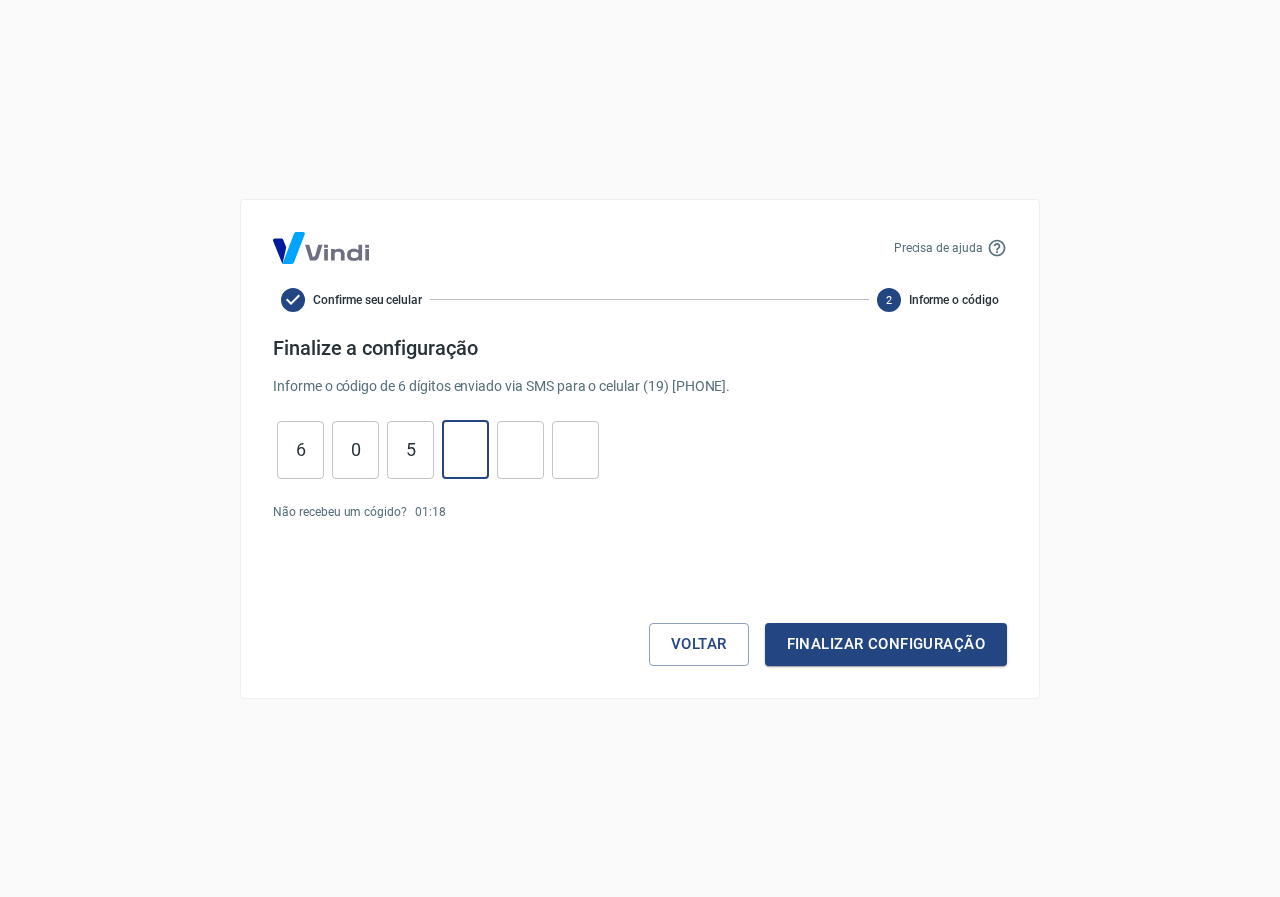 type on "3" 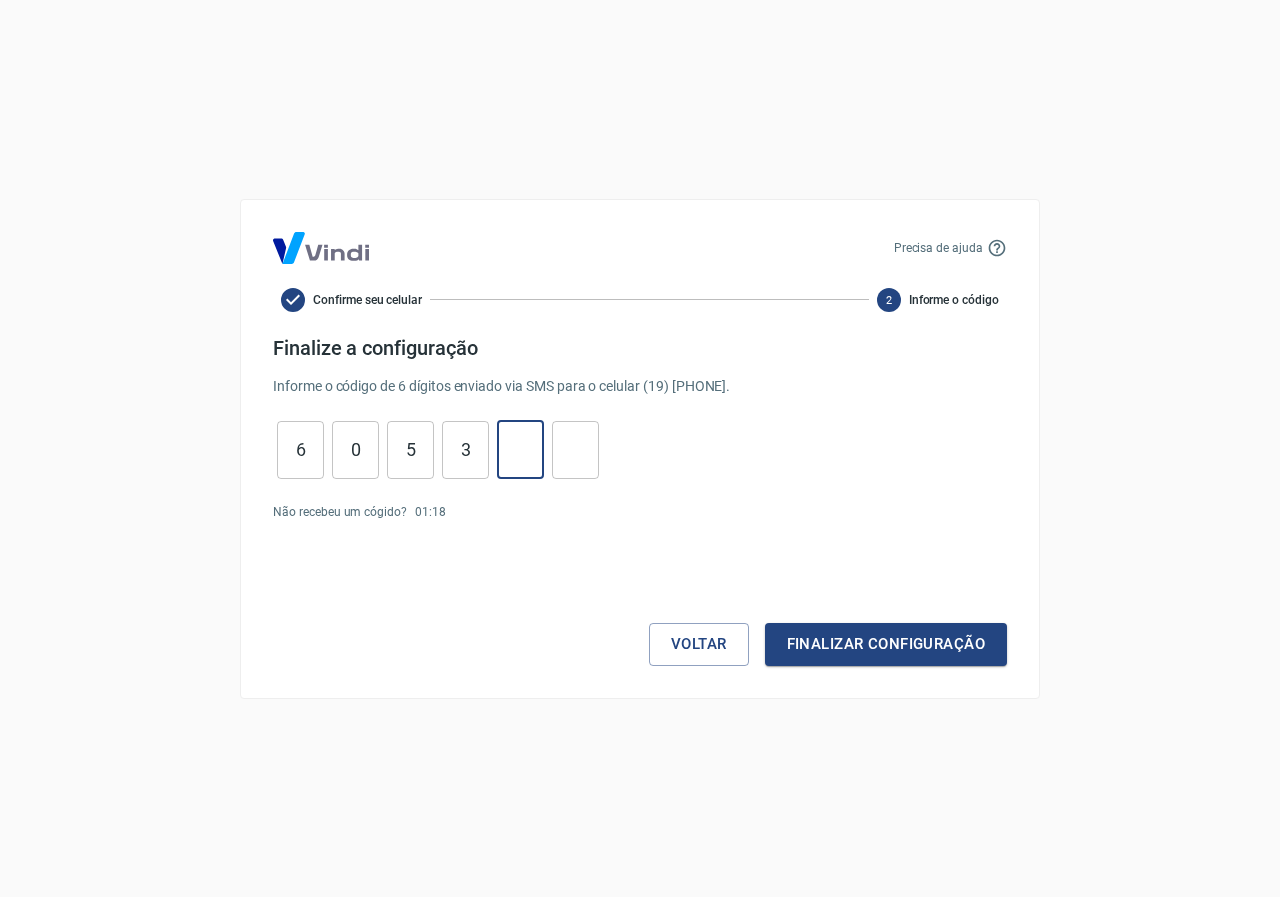 type on "5" 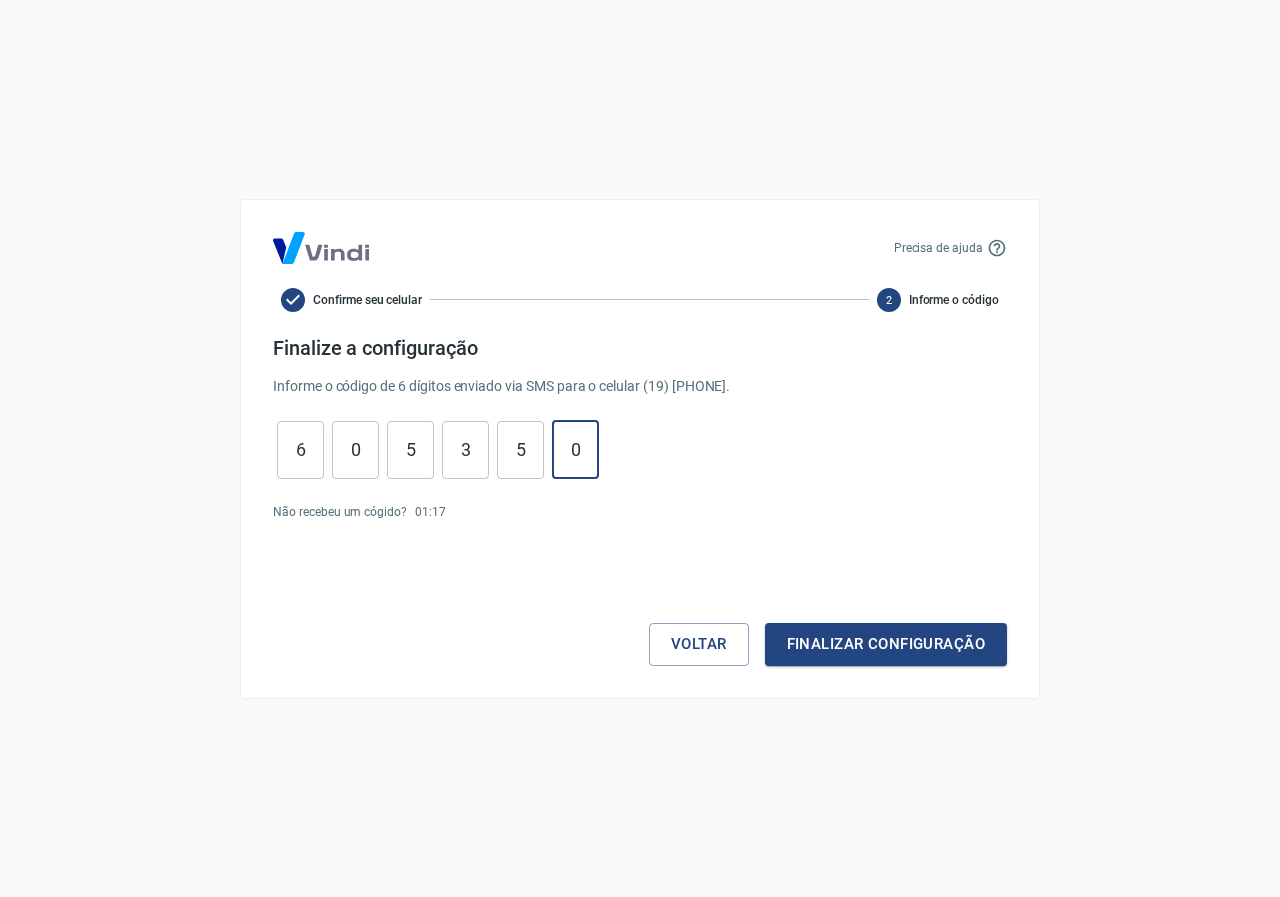 type on "0" 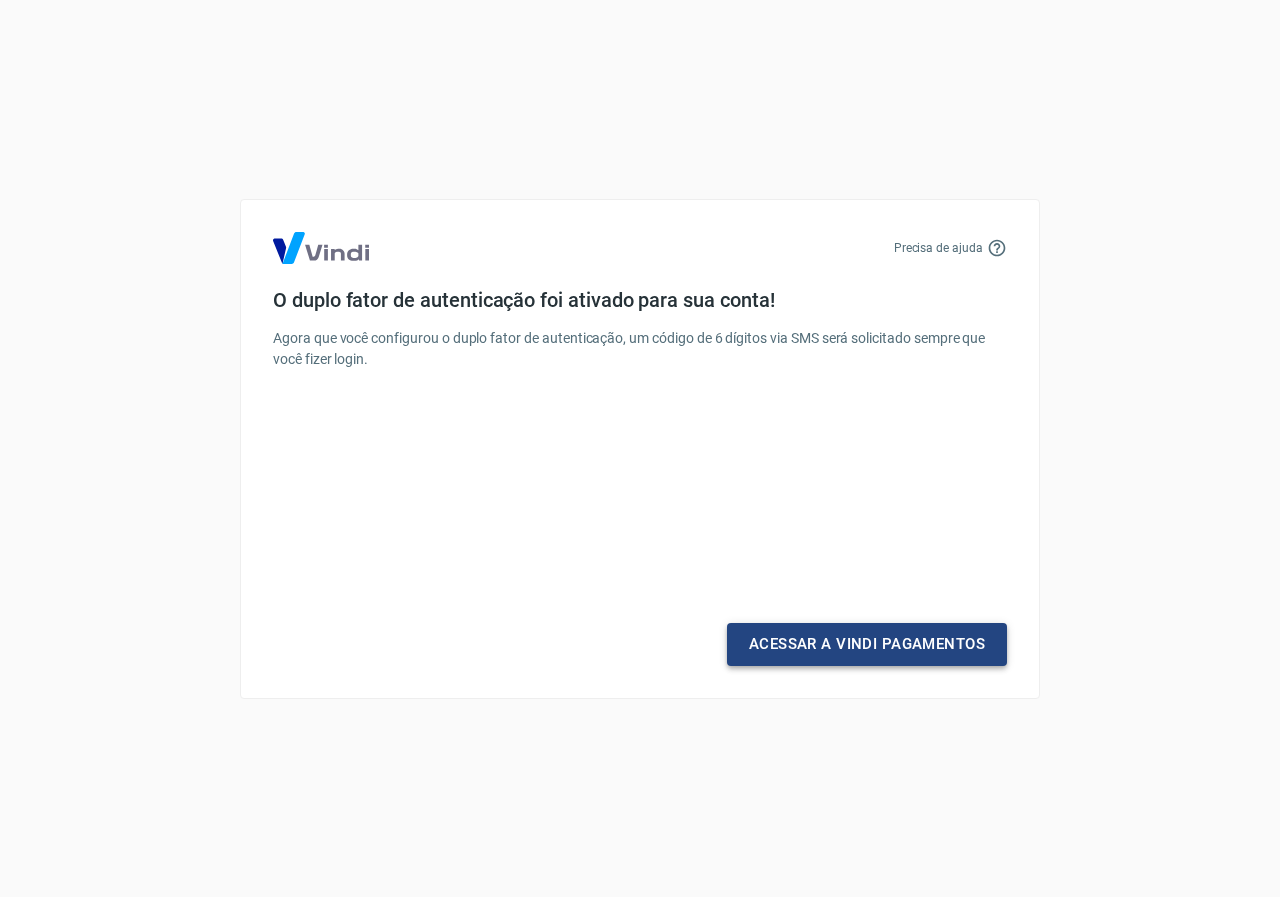 click on "Acessar a Vindi Pagamentos" at bounding box center (867, 644) 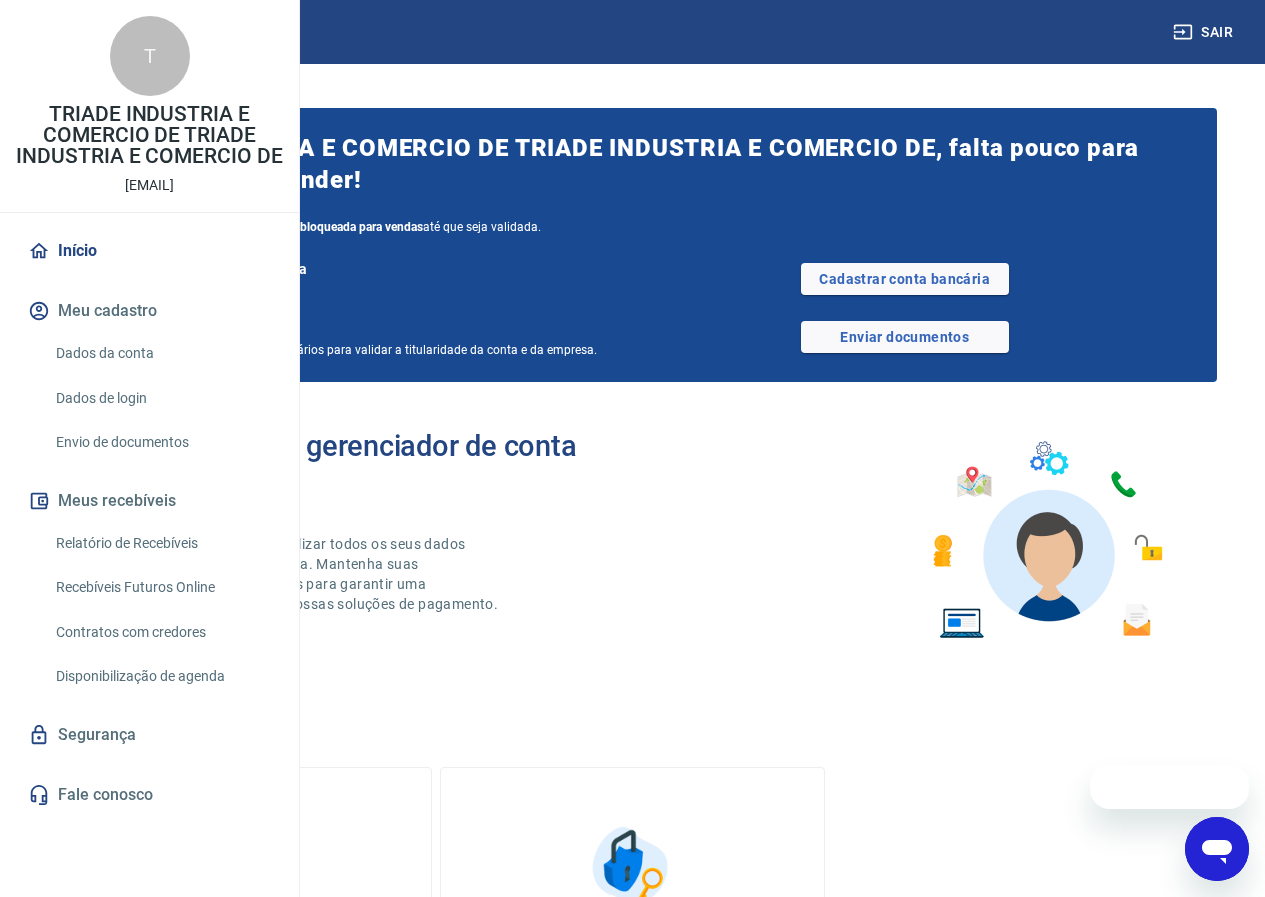 scroll, scrollTop: 0, scrollLeft: 0, axis: both 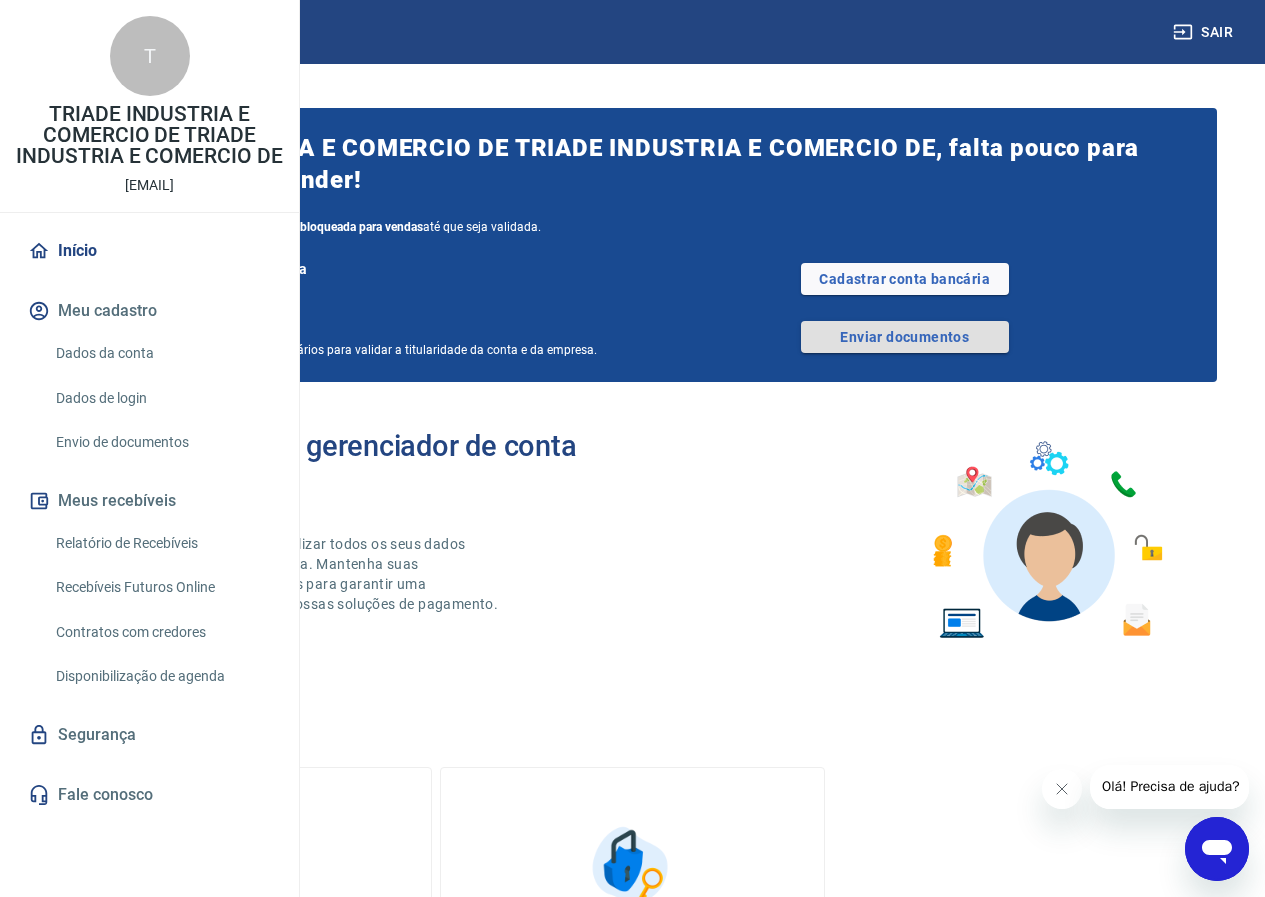 click on "Enviar documentos" at bounding box center [905, 337] 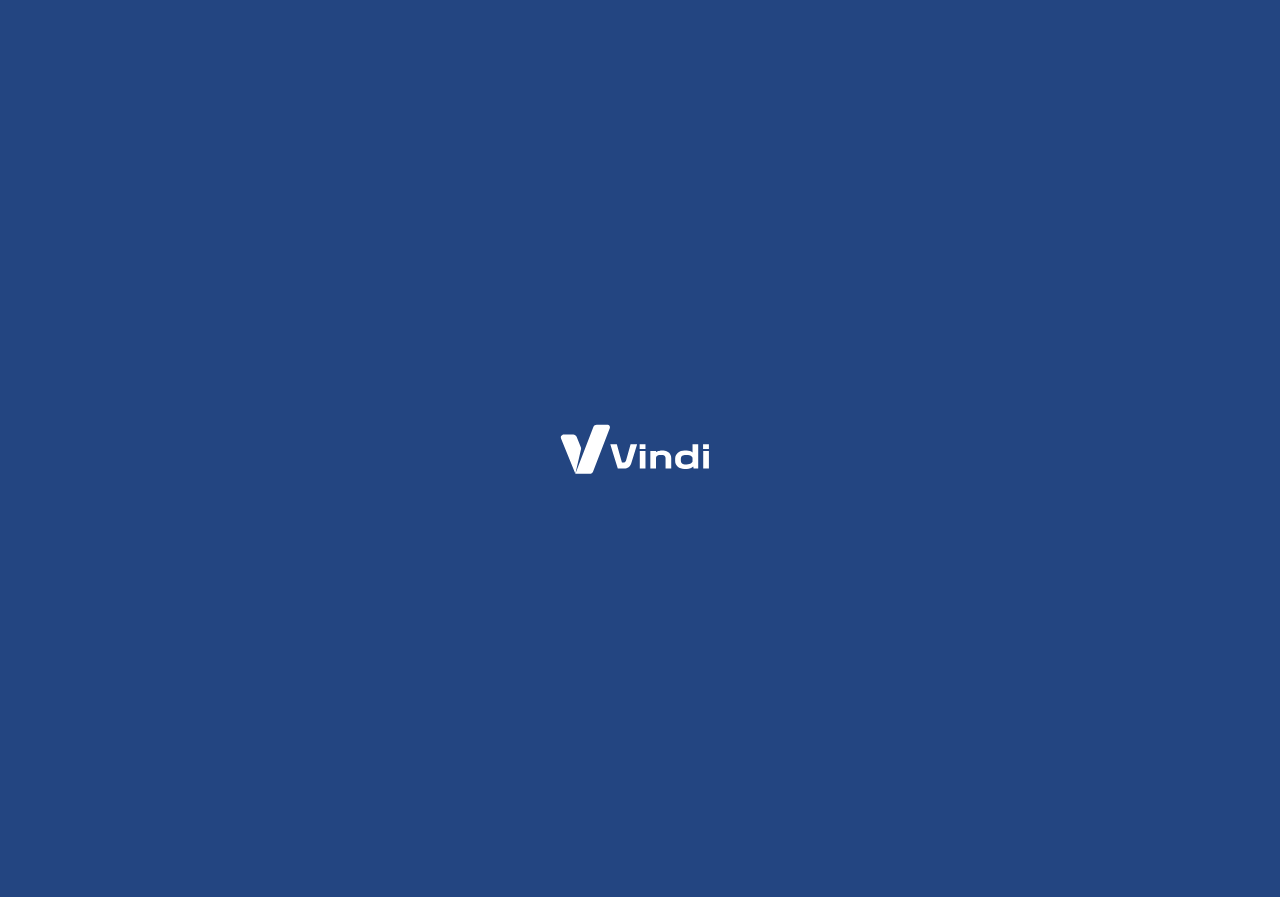 scroll, scrollTop: 0, scrollLeft: 0, axis: both 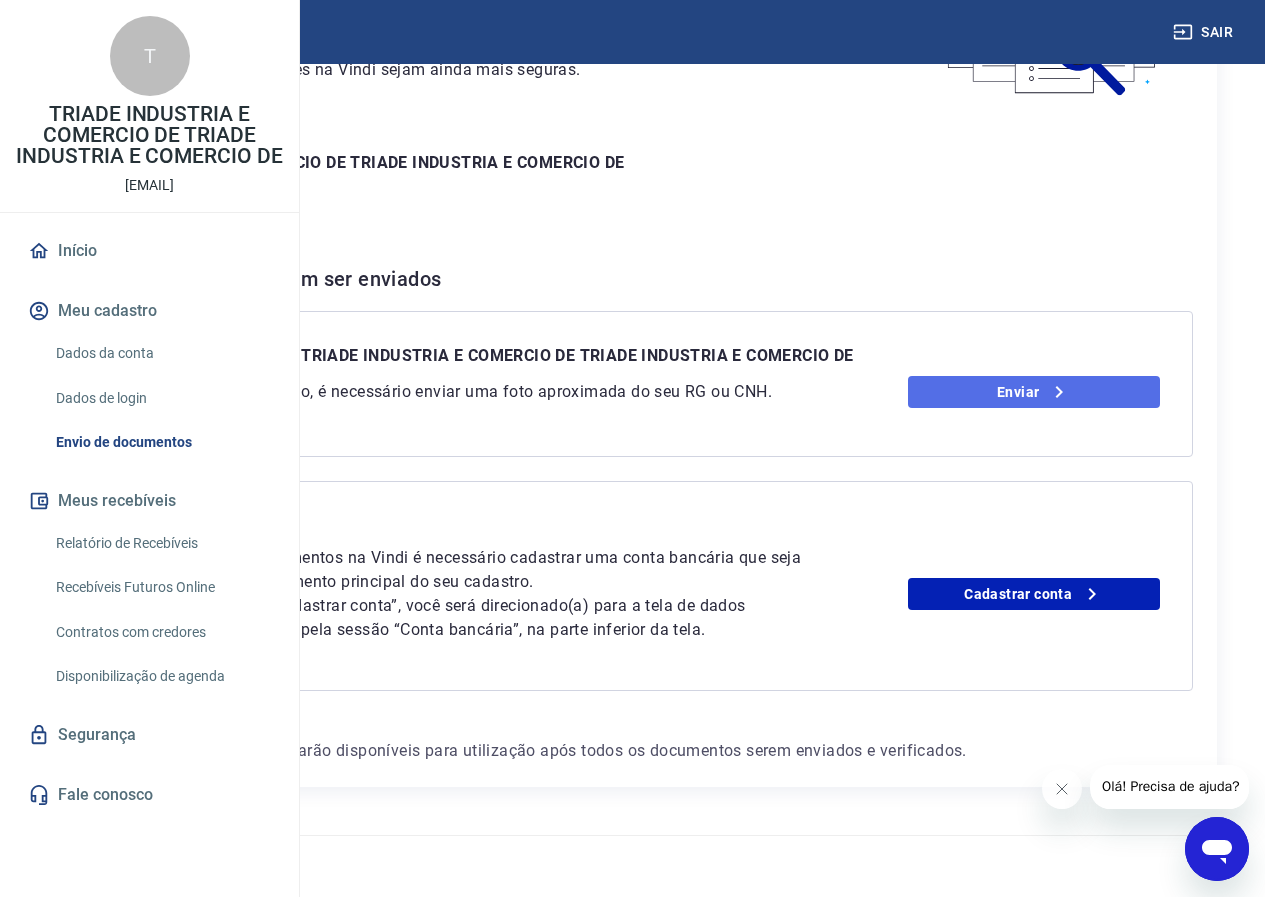 click on "Enviar" at bounding box center [1034, 392] 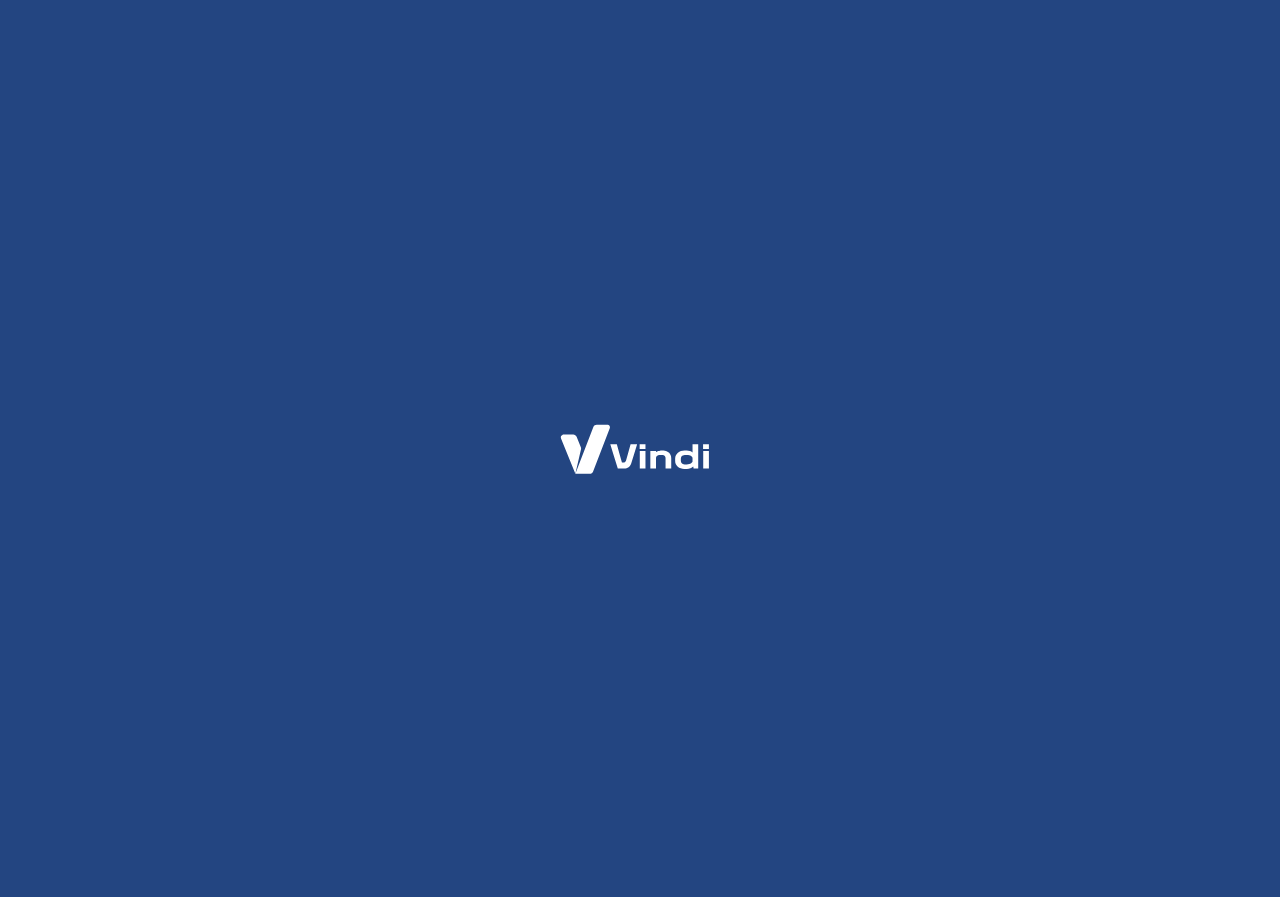 scroll, scrollTop: 0, scrollLeft: 0, axis: both 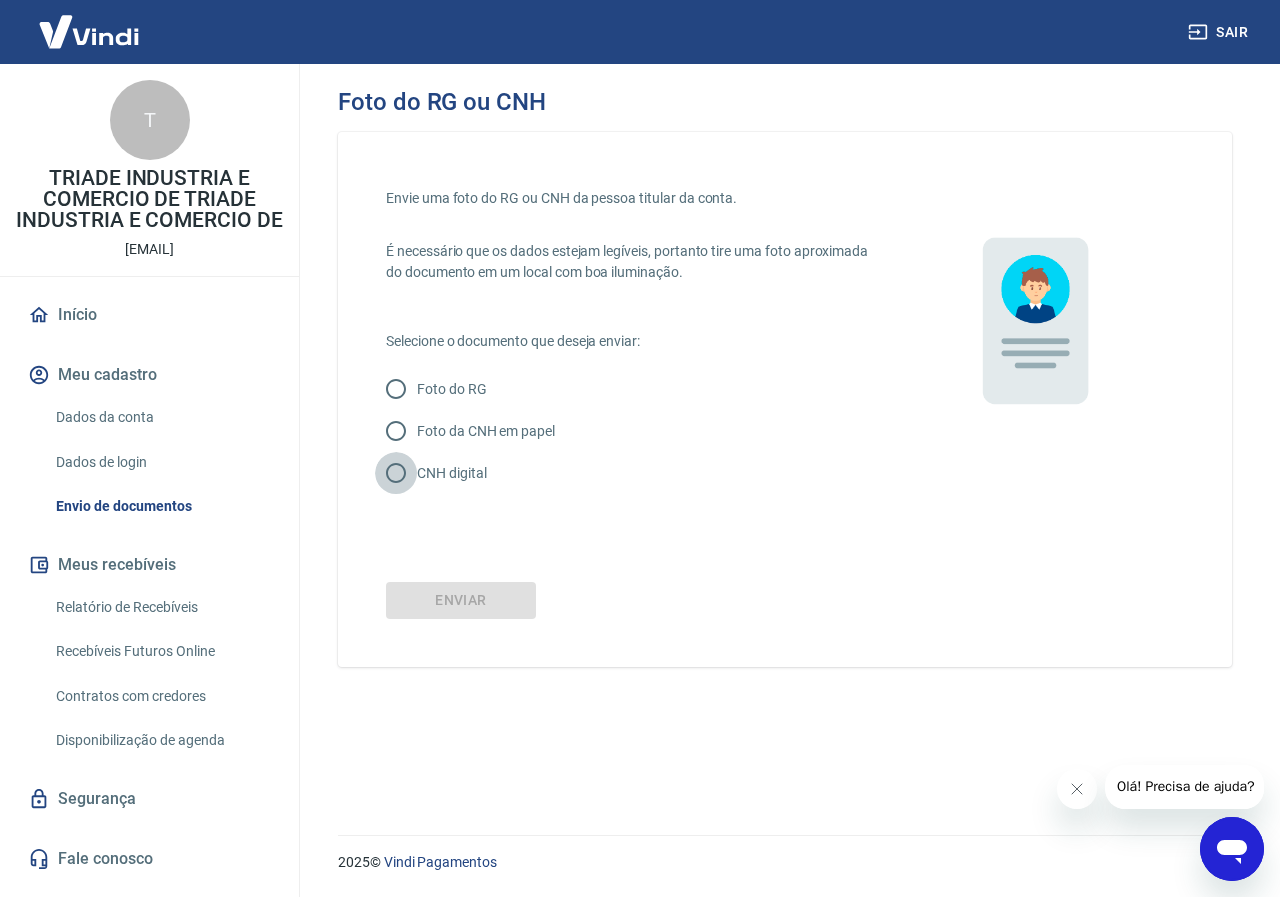 click on "CNH digital" at bounding box center (396, 473) 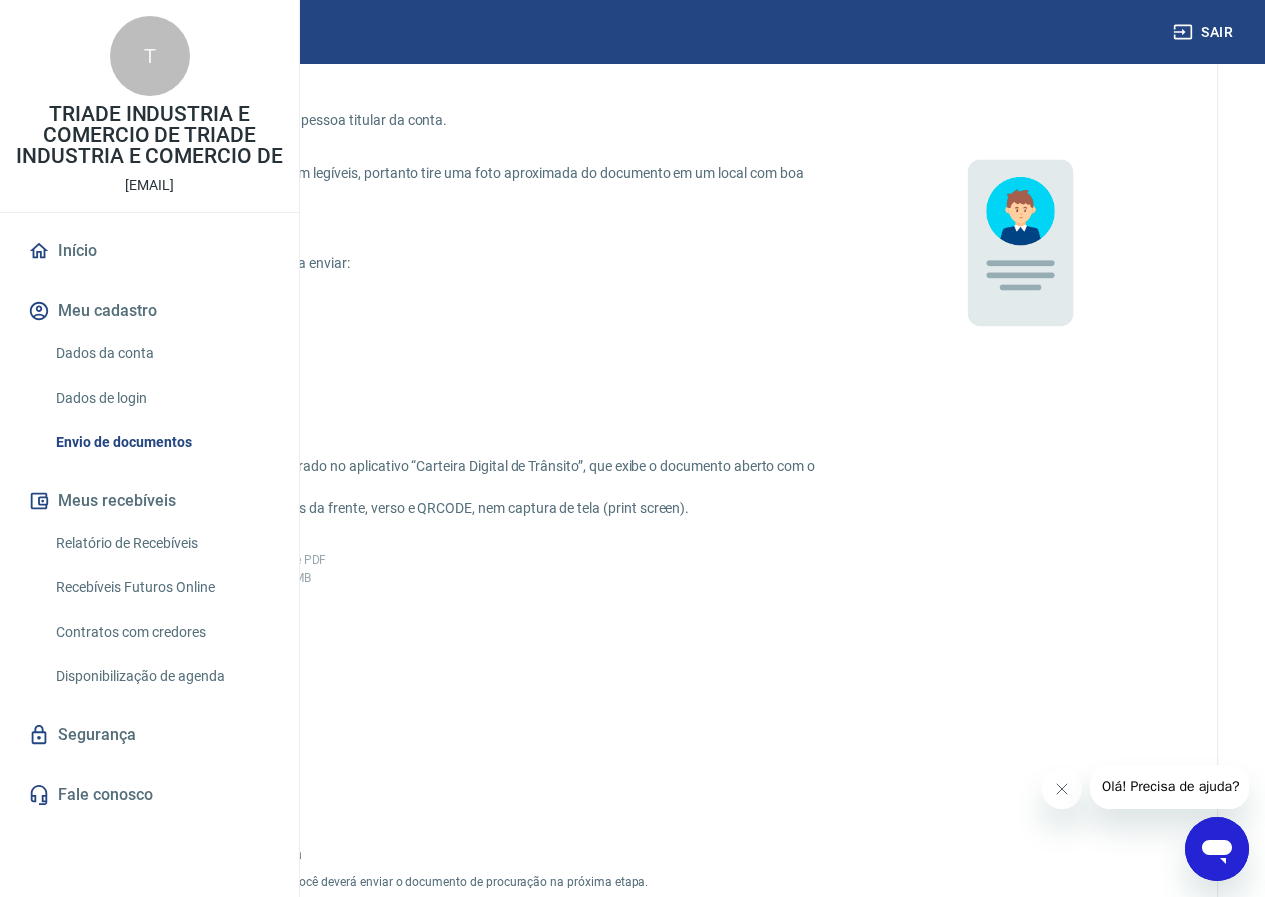 scroll, scrollTop: 200, scrollLeft: 0, axis: vertical 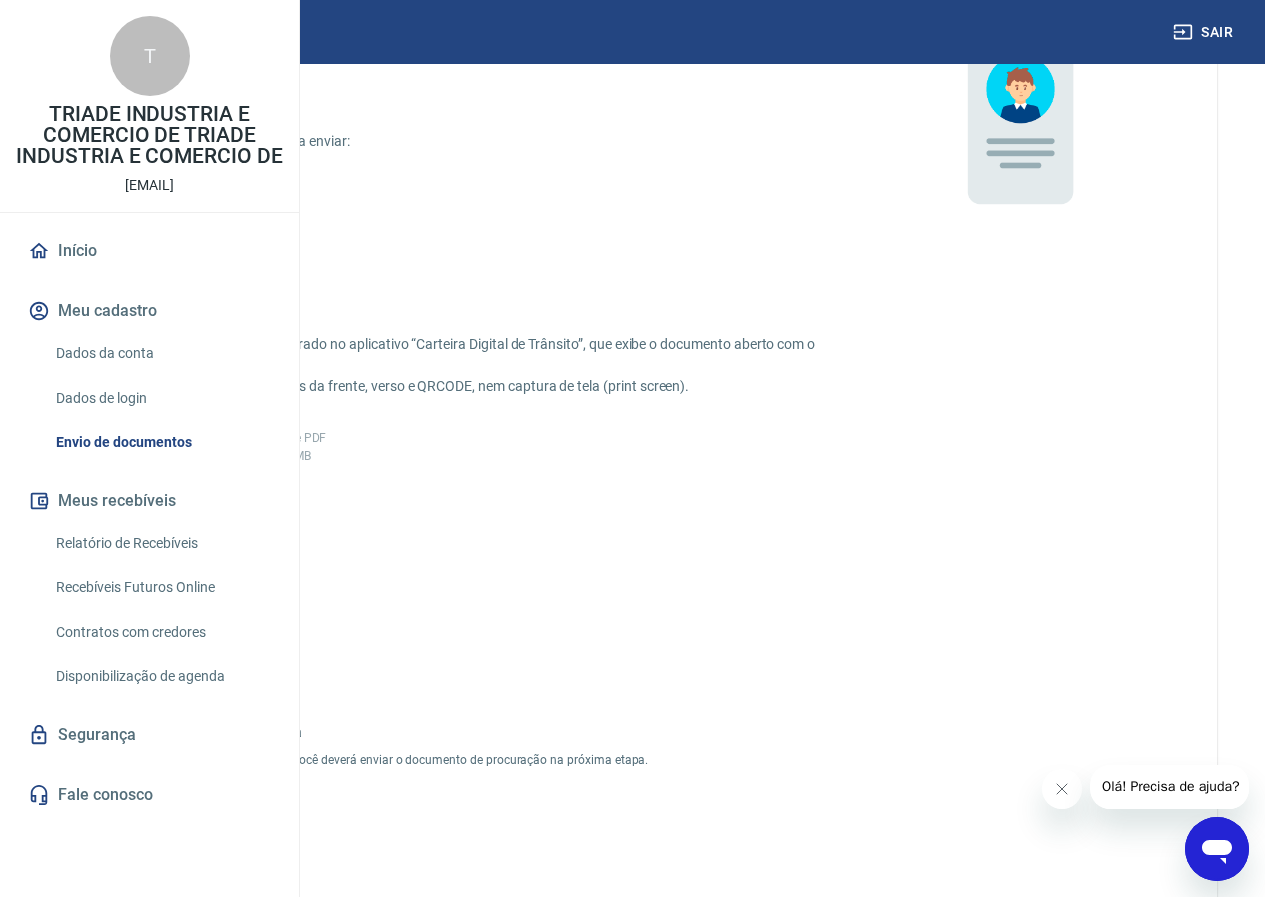 click on "Adicionar   CNH Digital" at bounding box center [171, 572] 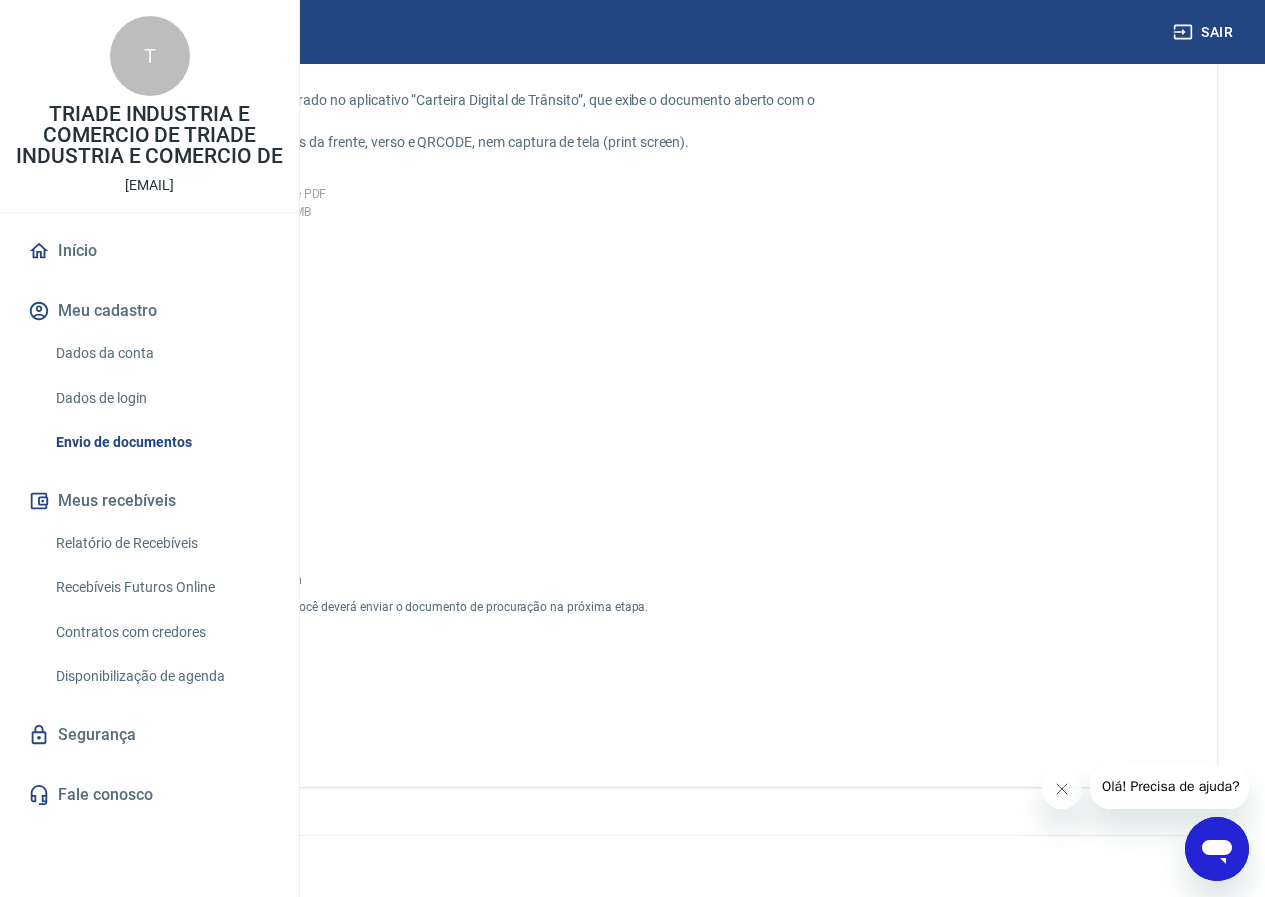 scroll, scrollTop: 479, scrollLeft: 0, axis: vertical 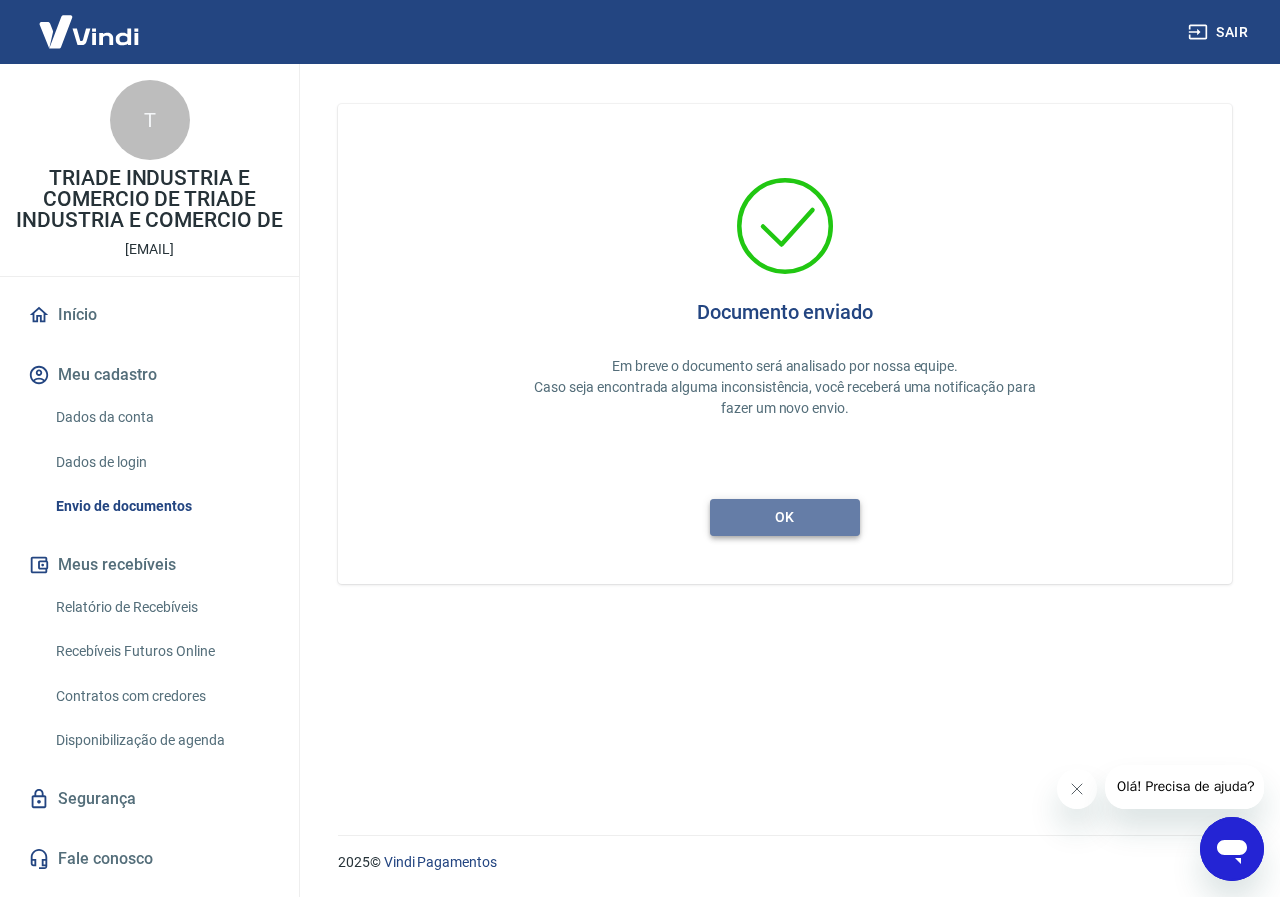 click on "ok" at bounding box center [785, 517] 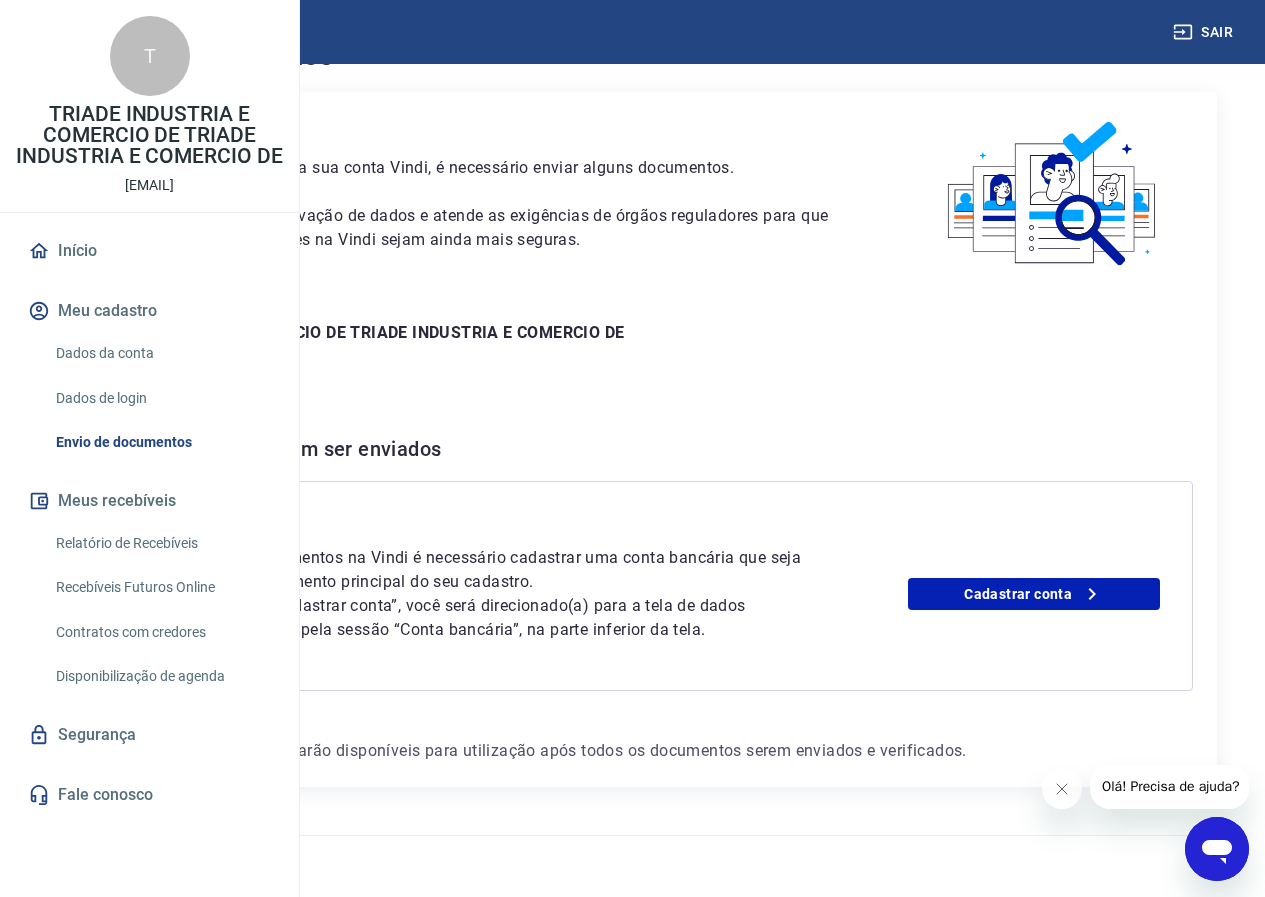 scroll, scrollTop: 151, scrollLeft: 0, axis: vertical 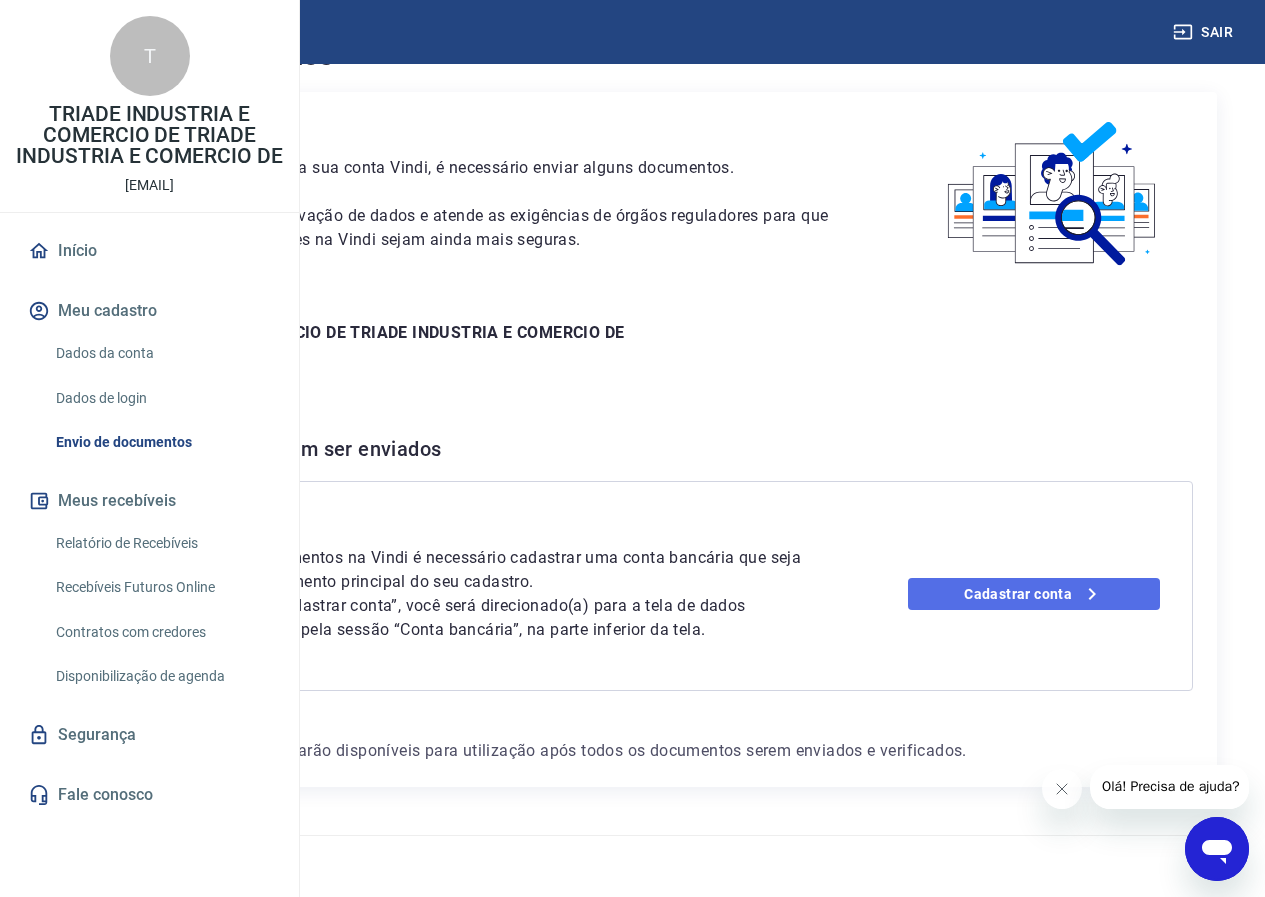 click on "Cadastrar conta" at bounding box center [1034, 594] 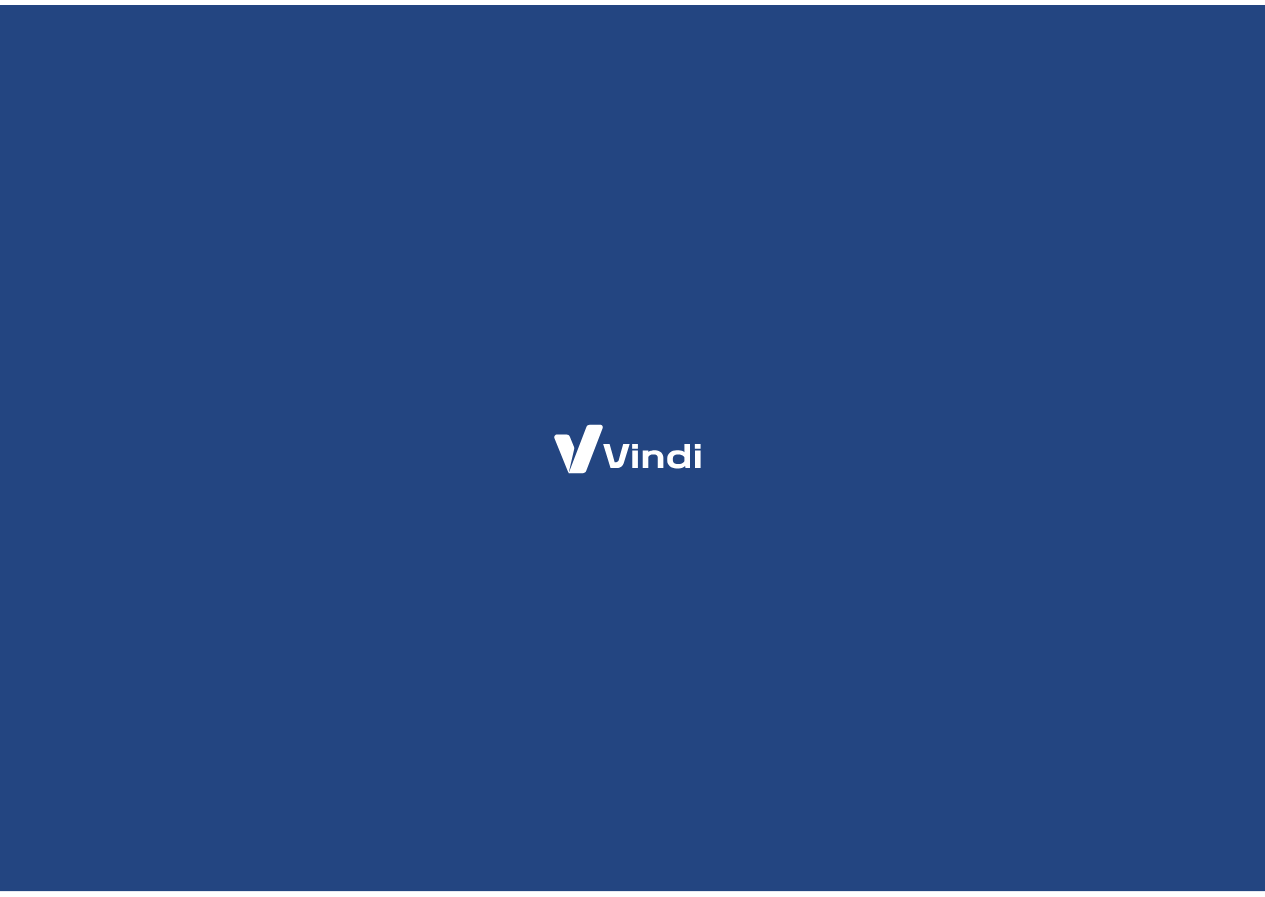 scroll, scrollTop: 0, scrollLeft: 0, axis: both 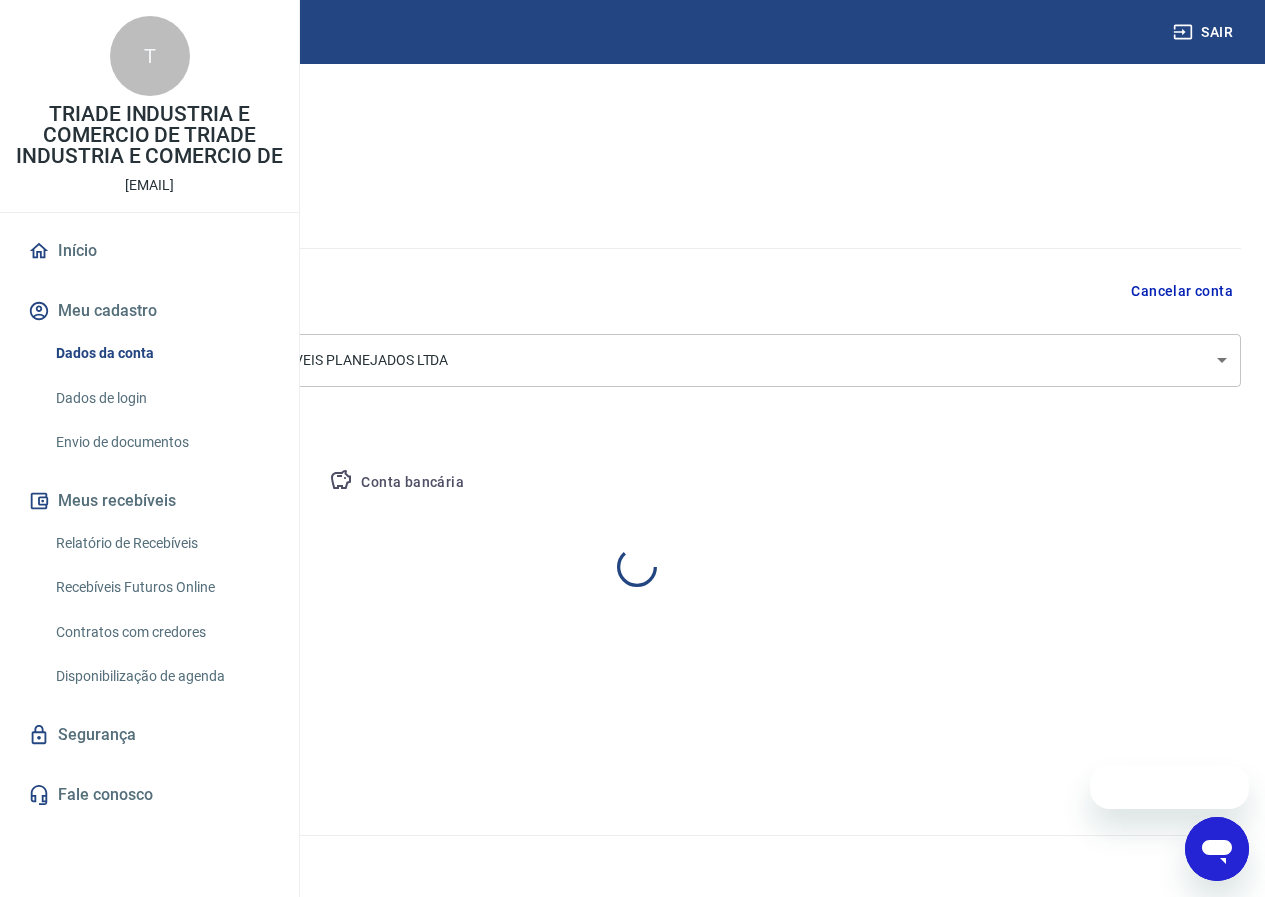 select on "SP" 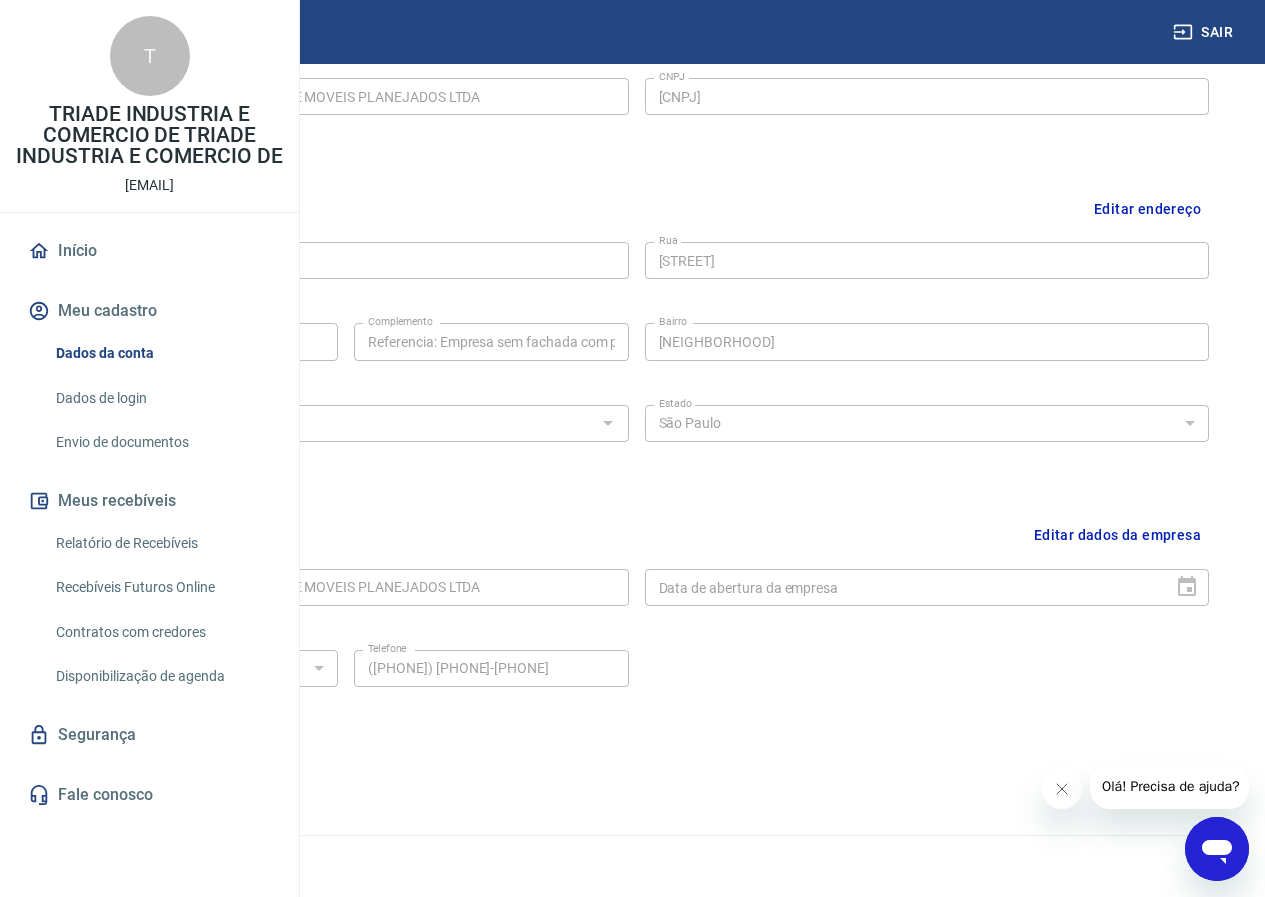 scroll, scrollTop: 145, scrollLeft: 0, axis: vertical 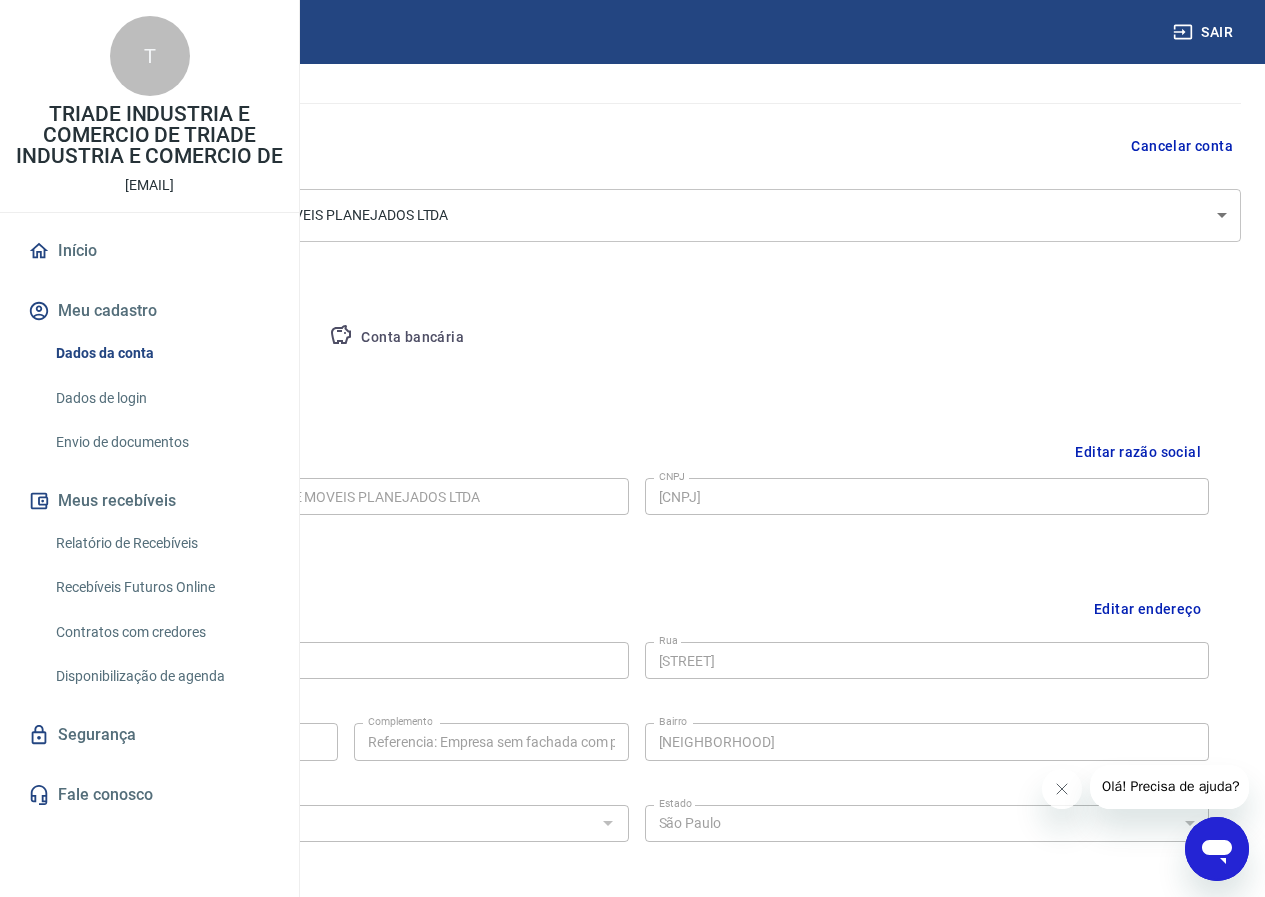 click on "Pessoa titular" at bounding box center (234, 338) 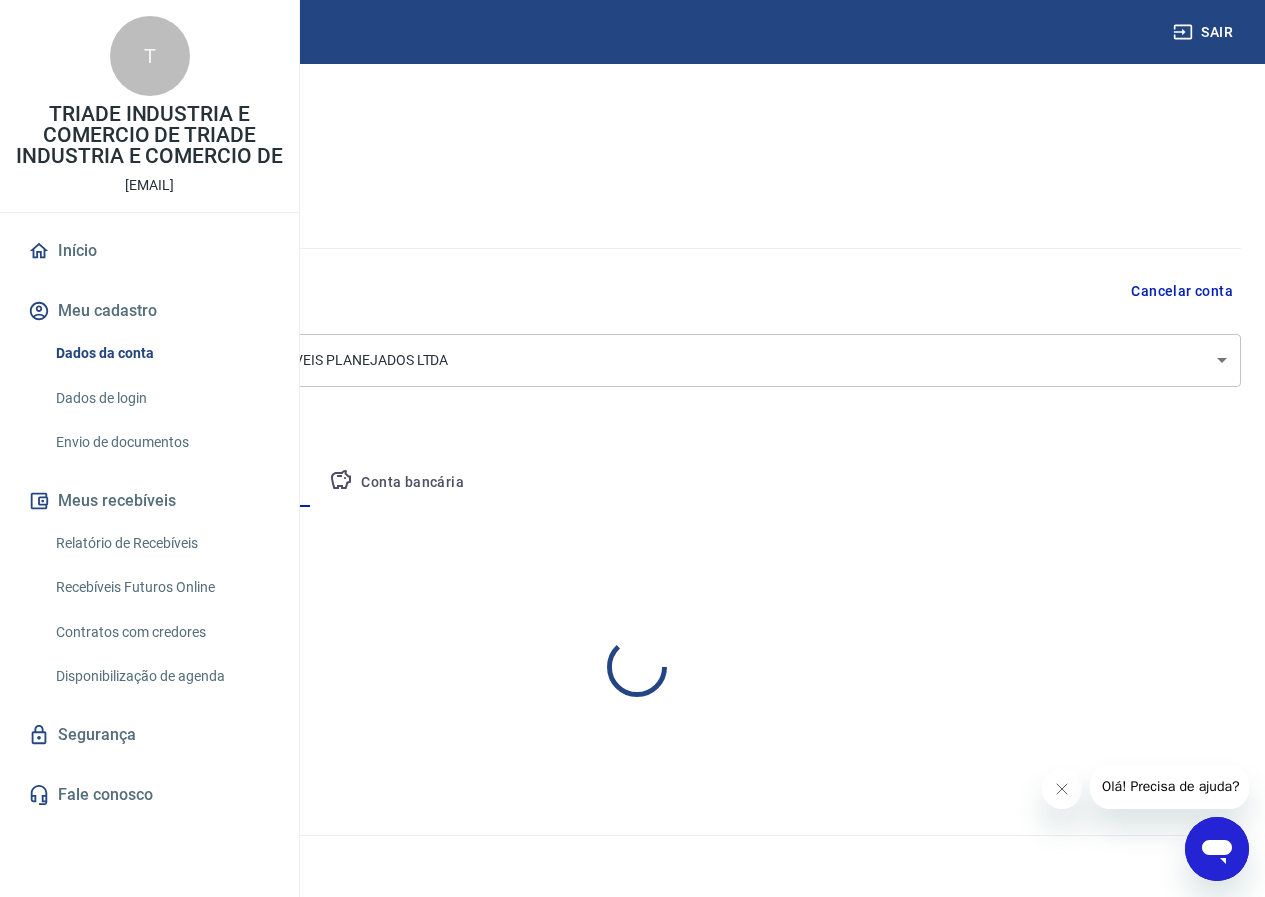 scroll, scrollTop: 0, scrollLeft: 0, axis: both 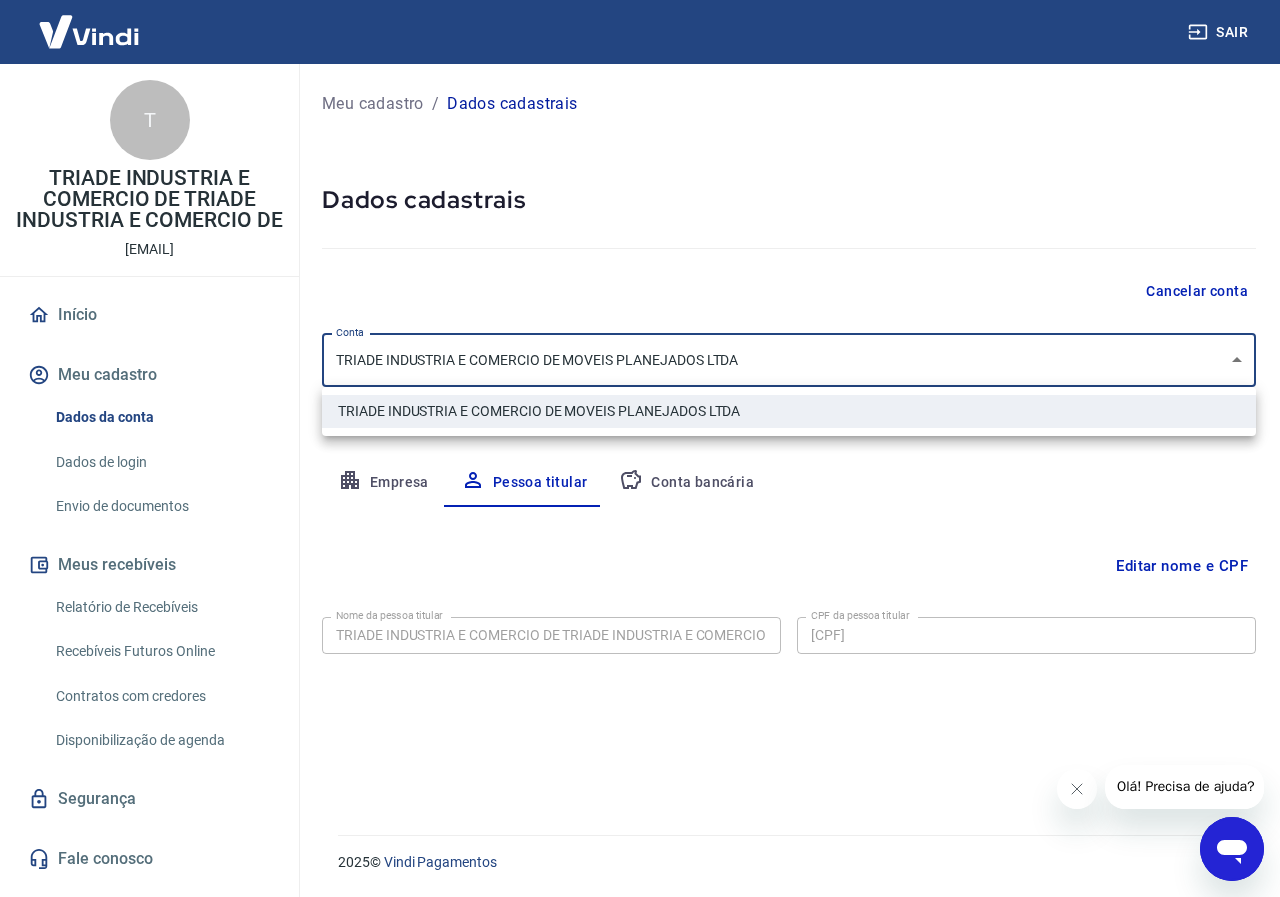click on "Sair T TRIADE INDUSTRIA E COMERCIO DE TRIADE INDUSTRIA E COMERCIO DE [EMAIL] Início Meu cadastro Dados da conta Dados de login Envio de documentos Meus recebíveis Relatório de Recebíveis Recebíveis Futuros Online Contratos com credores Disponibilização de agenda Segurança Fale conosco Meu cadastro / Dados cadastrais Dados cadastrais Cancelar conta Conta TRIADE INDUSTRIA E COMERCIO DE MOVEIS PLANEJADOS LTDA [object Object] Conta Empresa Pessoa titular Conta bancária Editar nome e CPF Nome da pessoa titular TRIADE INDUSTRIA E COMERCIO DE TRIADE INDUSTRIA E COMERCIO DE Nome da pessoa titular CPF da pessoa titular [CPF] CPF da pessoa titular Atenção! Seus recebimentos podem ficar temporariamente bloqueados se o nome e/ou CPF da pessoa titular forem alterados. Salvar Cancelar 2025  ©   Vindi Pagamentos TRIADE INDUSTRIA E COMERCIO DE MOVEIS PLANEJADOS LTDA" at bounding box center (640, 448) 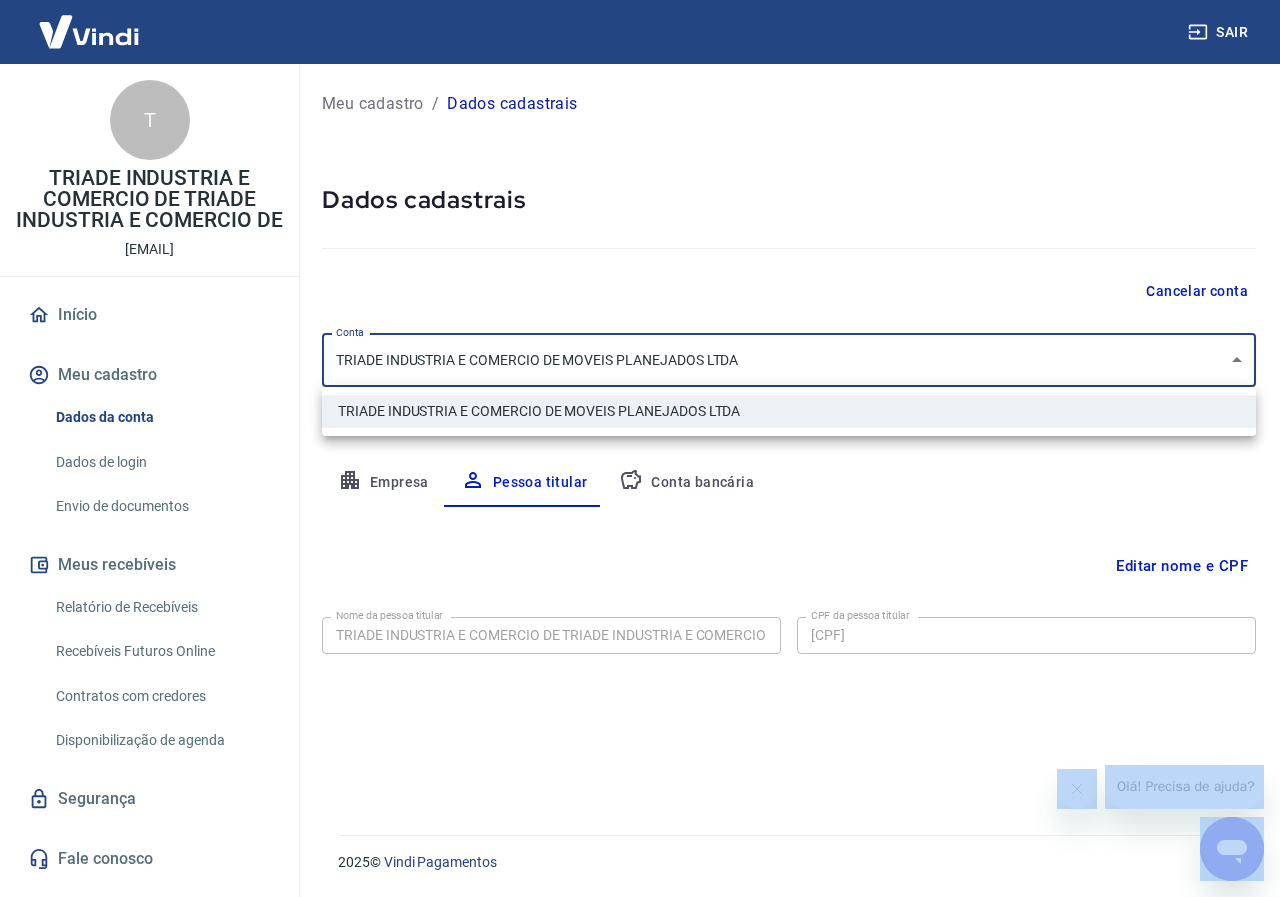 click at bounding box center (640, 448) 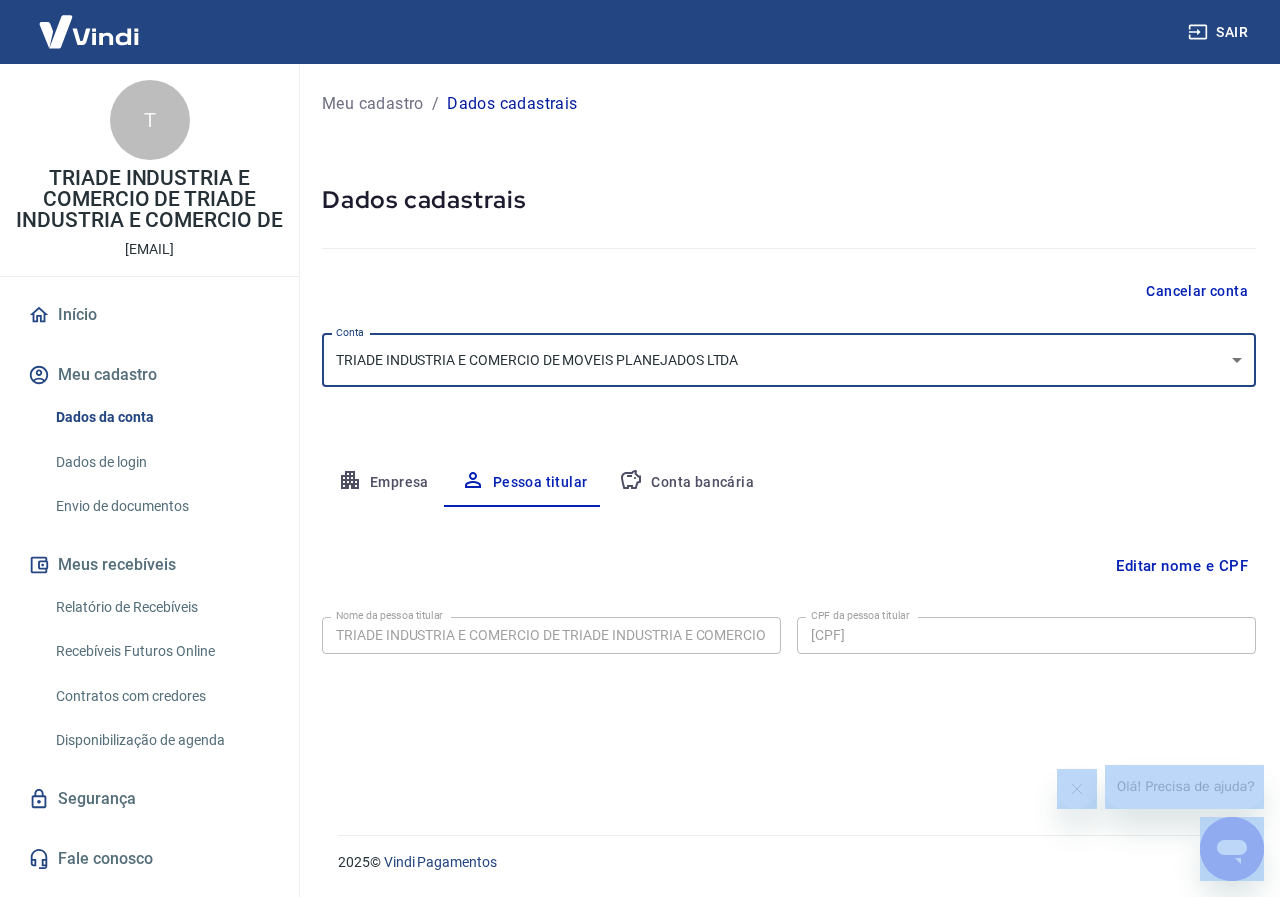 click on "Sair T TRIADE INDUSTRIA E COMERCIO DE TRIADE INDUSTRIA E COMERCIO DE [EMAIL] Início Meu cadastro Dados da conta Dados de login Envio de documentos Meus recebíveis Relatório de Recebíveis Recebíveis Futuros Online Contratos com credores Disponibilização de agenda Segurança Fale conosco Meu cadastro / Dados cadastrais Dados cadastrais Cancelar conta Conta TRIADE INDUSTRIA E COMERCIO DE MOVEIS PLANEJADOS LTDA [object Object] Conta Empresa Pessoa titular Conta bancária Editar nome e CPF Nome da pessoa titular TRIADE INDUSTRIA E COMERCIO DE TRIADE INDUSTRIA E COMERCIO DE Nome da pessoa titular CPF da pessoa titular [CPF] CPF da pessoa titular Atenção! Seus recebimentos podem ficar temporariamente bloqueados se o nome e/ou CPF da pessoa titular forem alterados. Salvar Cancelar 2025  ©   Vindi Pagamentos" at bounding box center (640, 448) 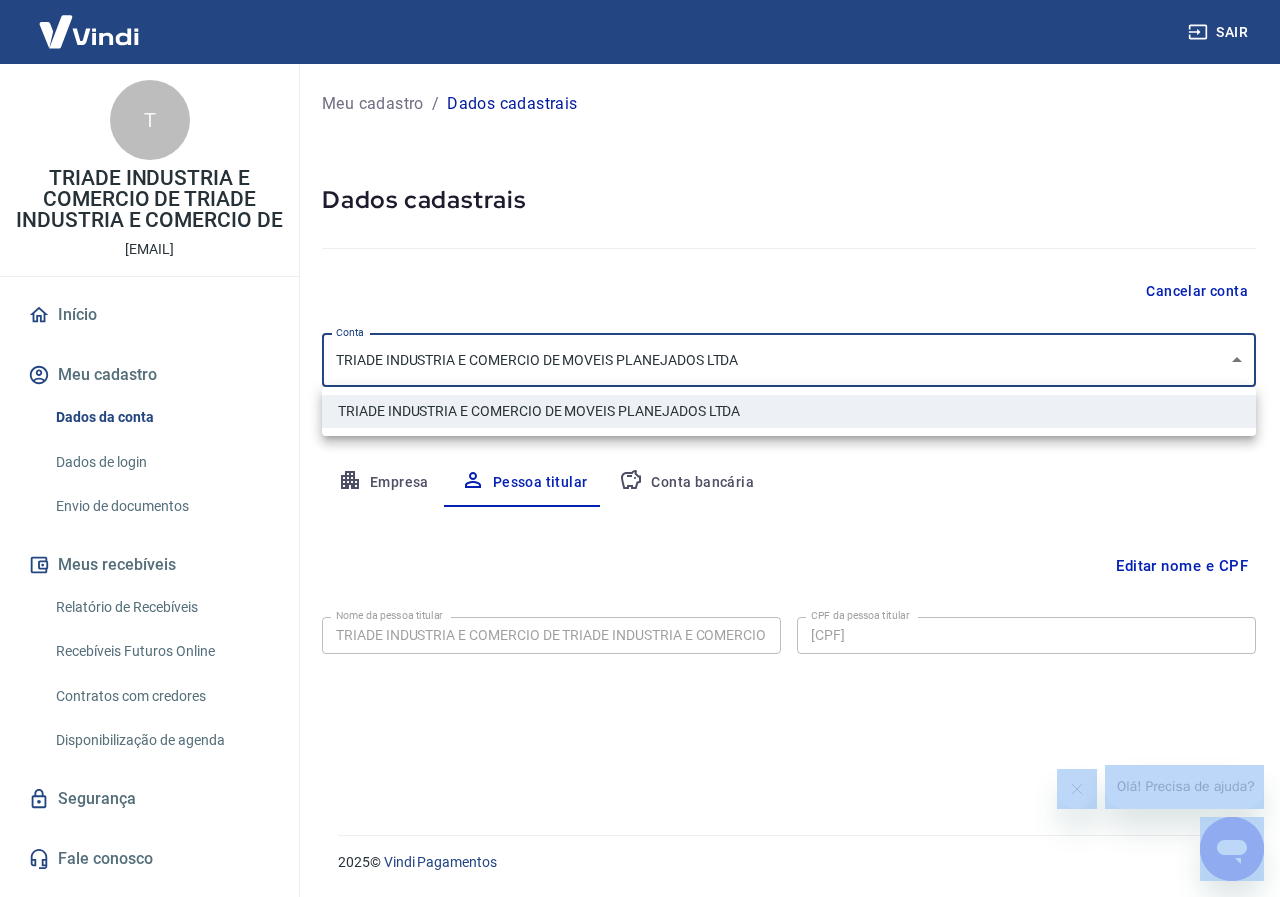click at bounding box center (640, 448) 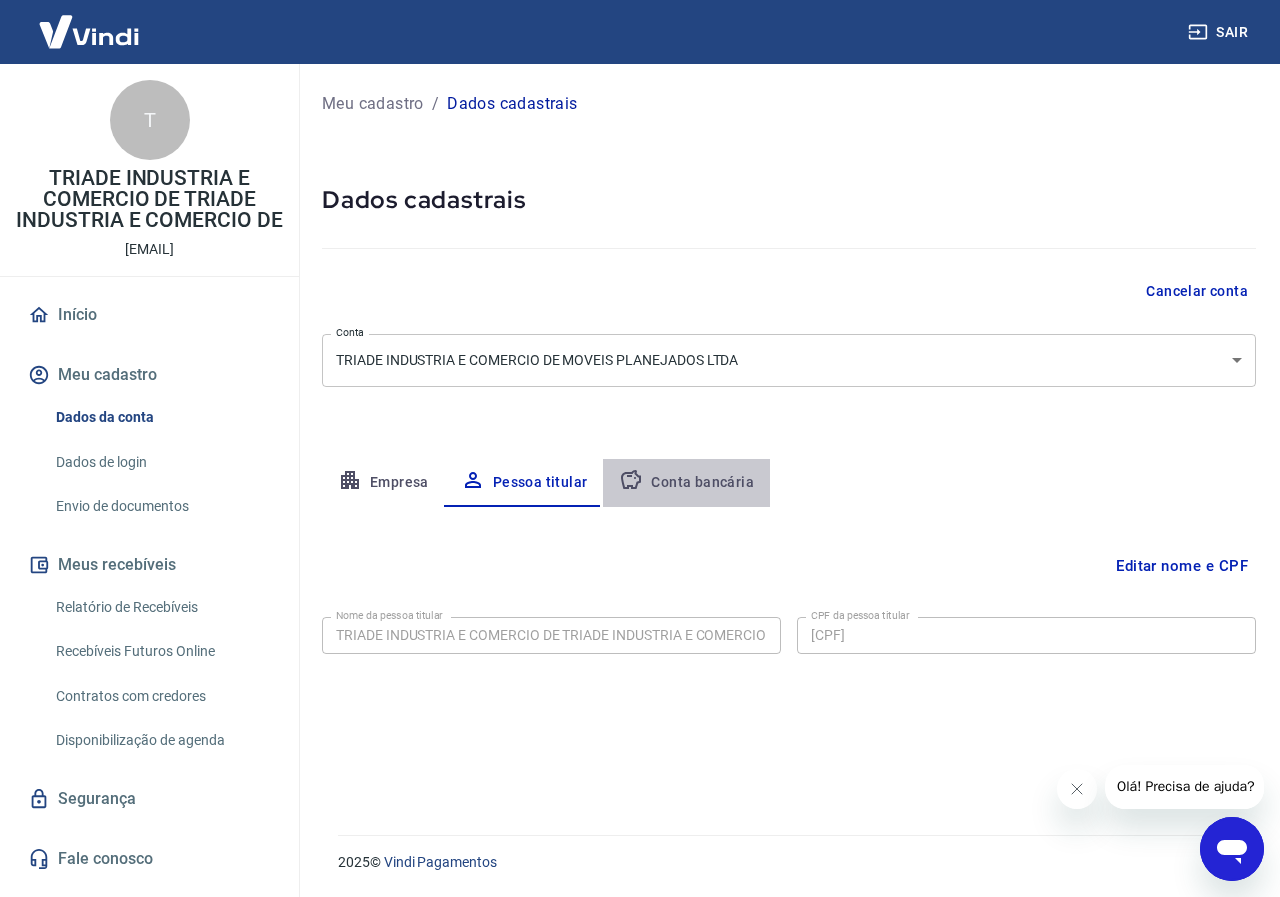 click on "Conta bancária" at bounding box center (686, 483) 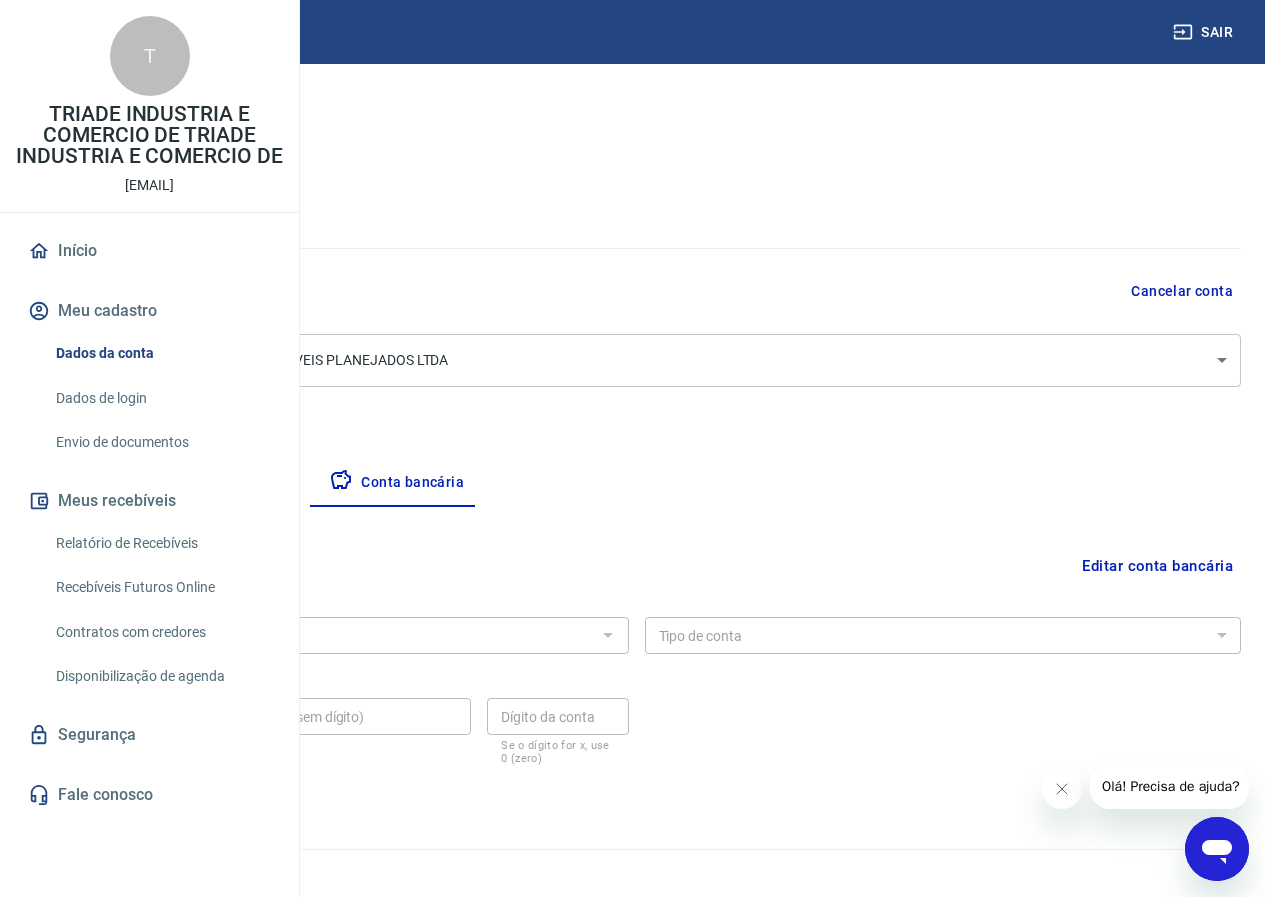 scroll, scrollTop: 14, scrollLeft: 0, axis: vertical 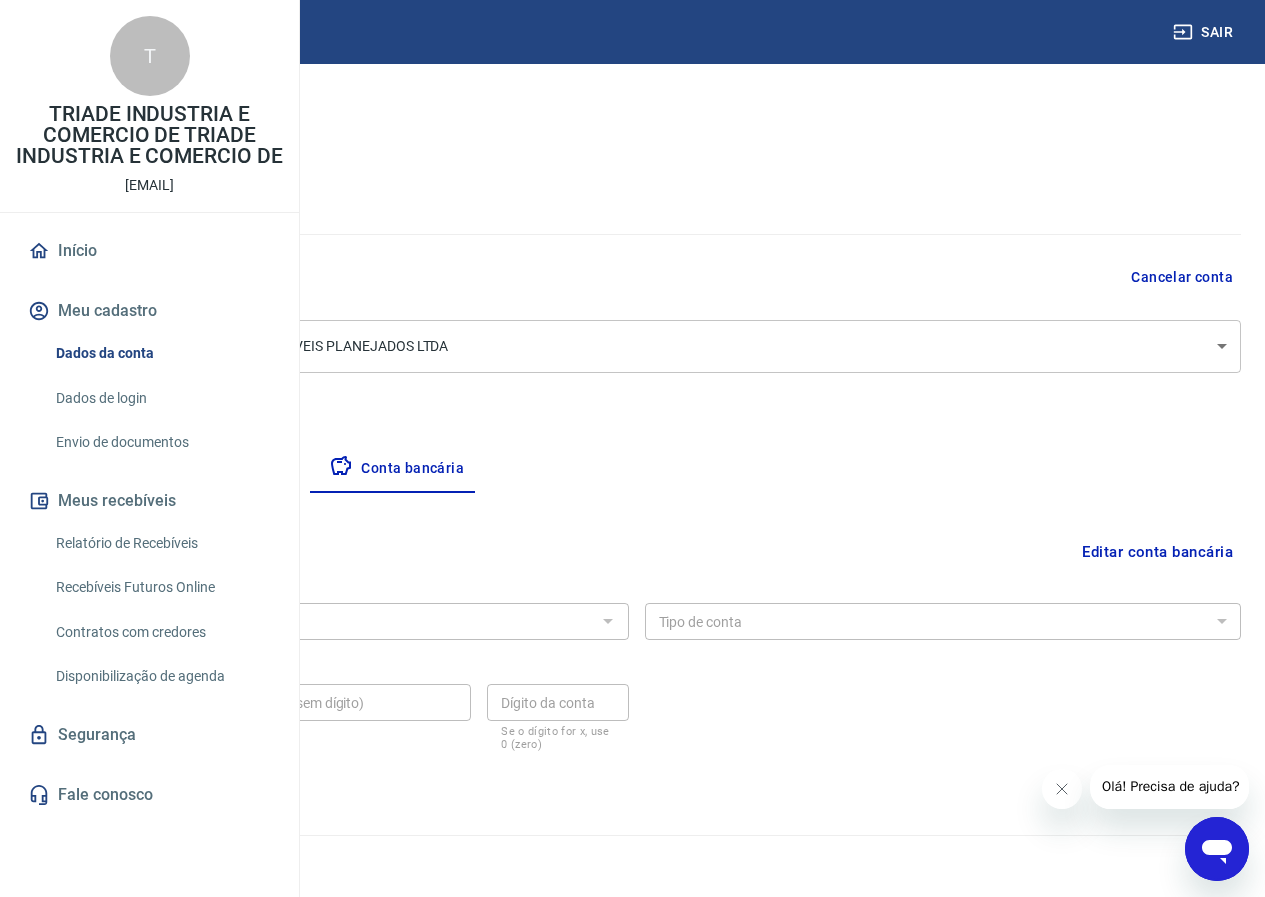 click on "Banco" at bounding box center [330, 621] 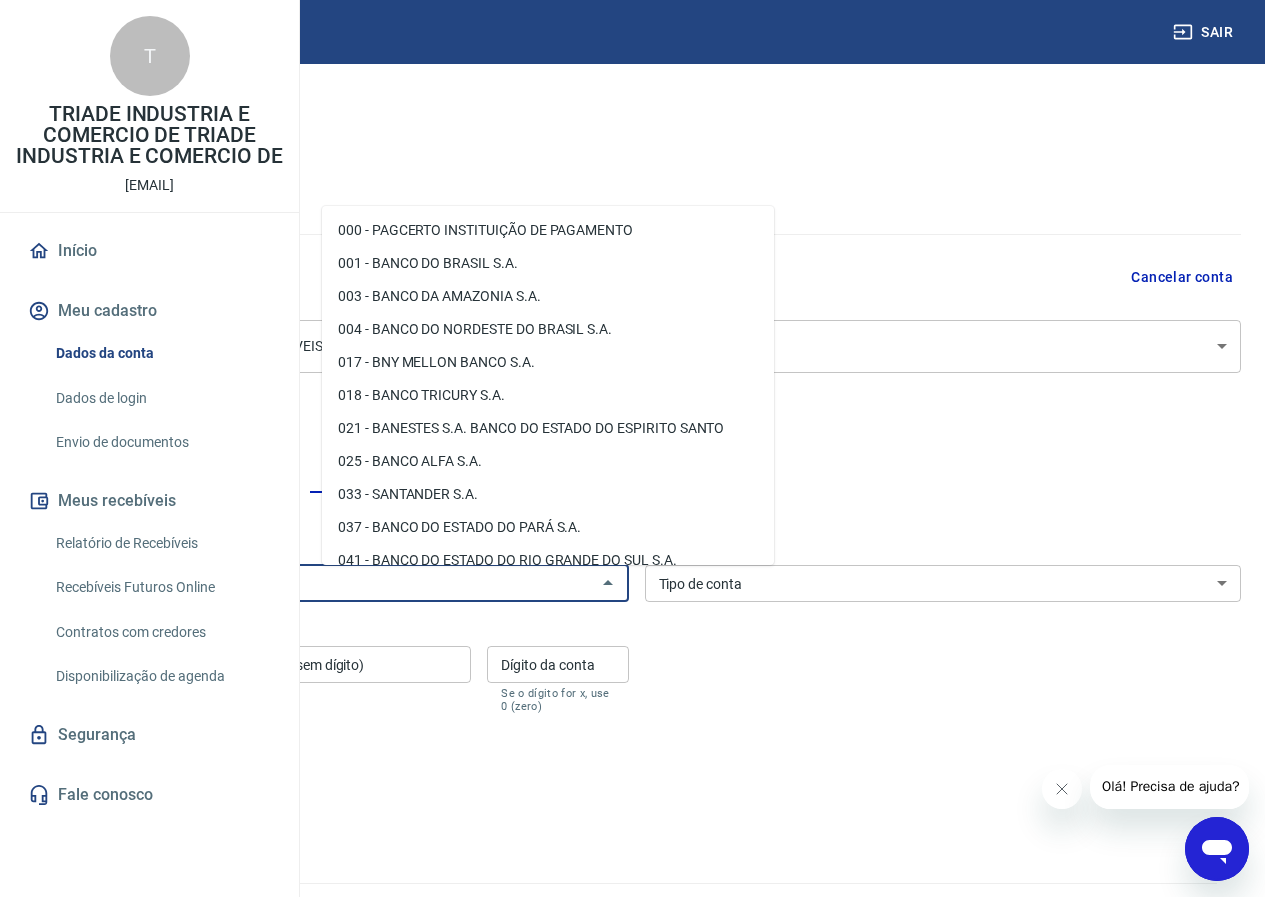 click on "Banco" at bounding box center [314, 583] 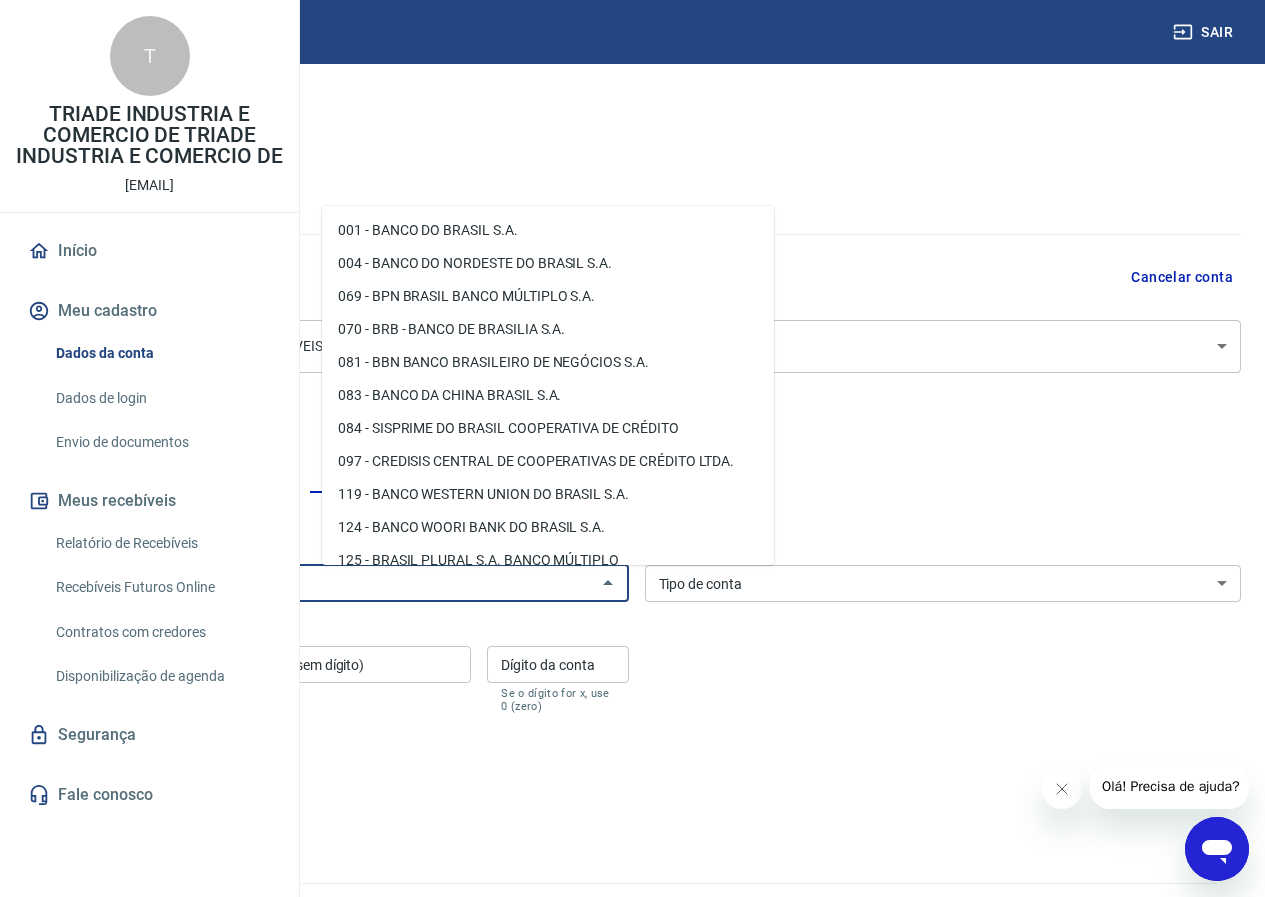 type on "s" 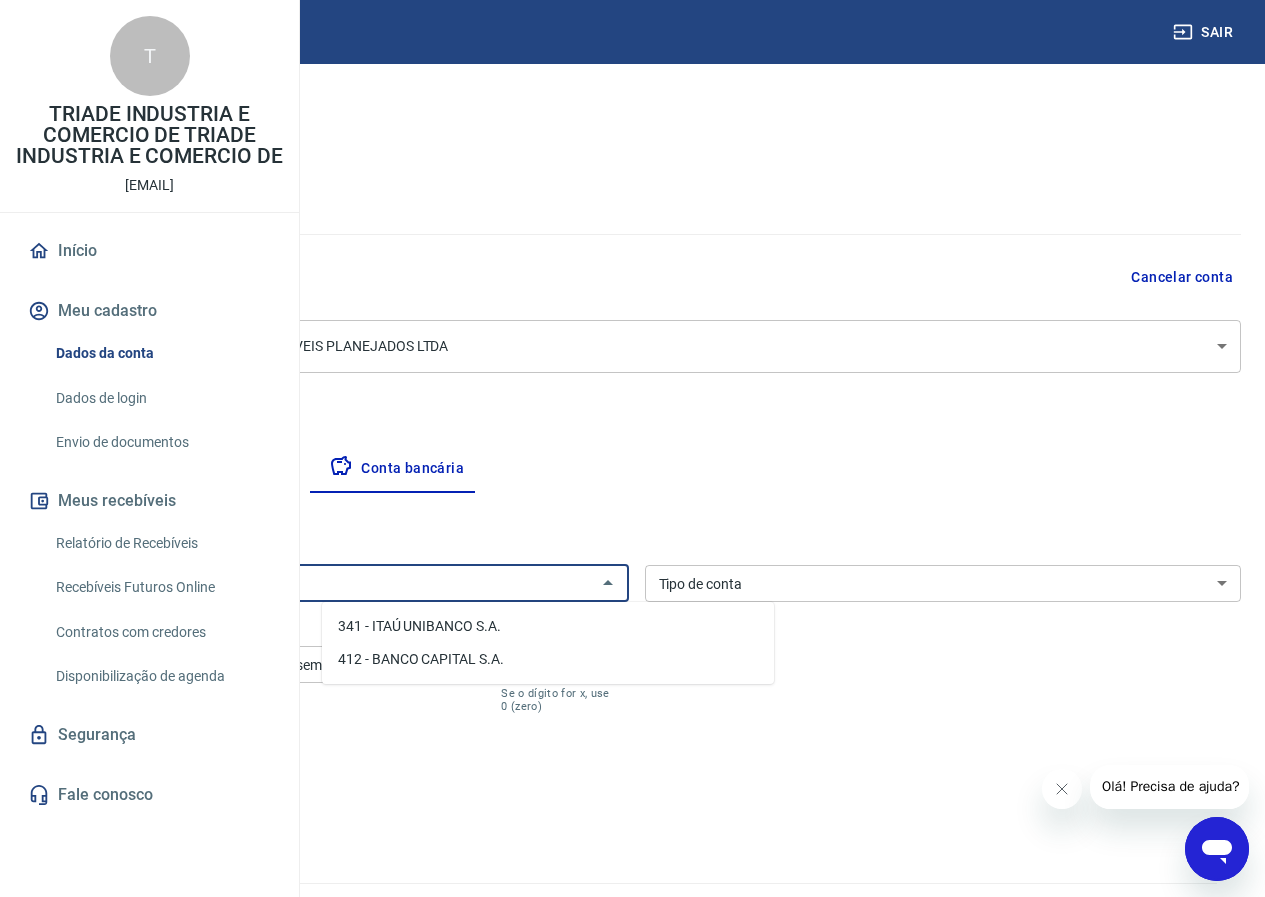 click on "341 - ITAÚ UNIBANCO S.A." at bounding box center (548, 626) 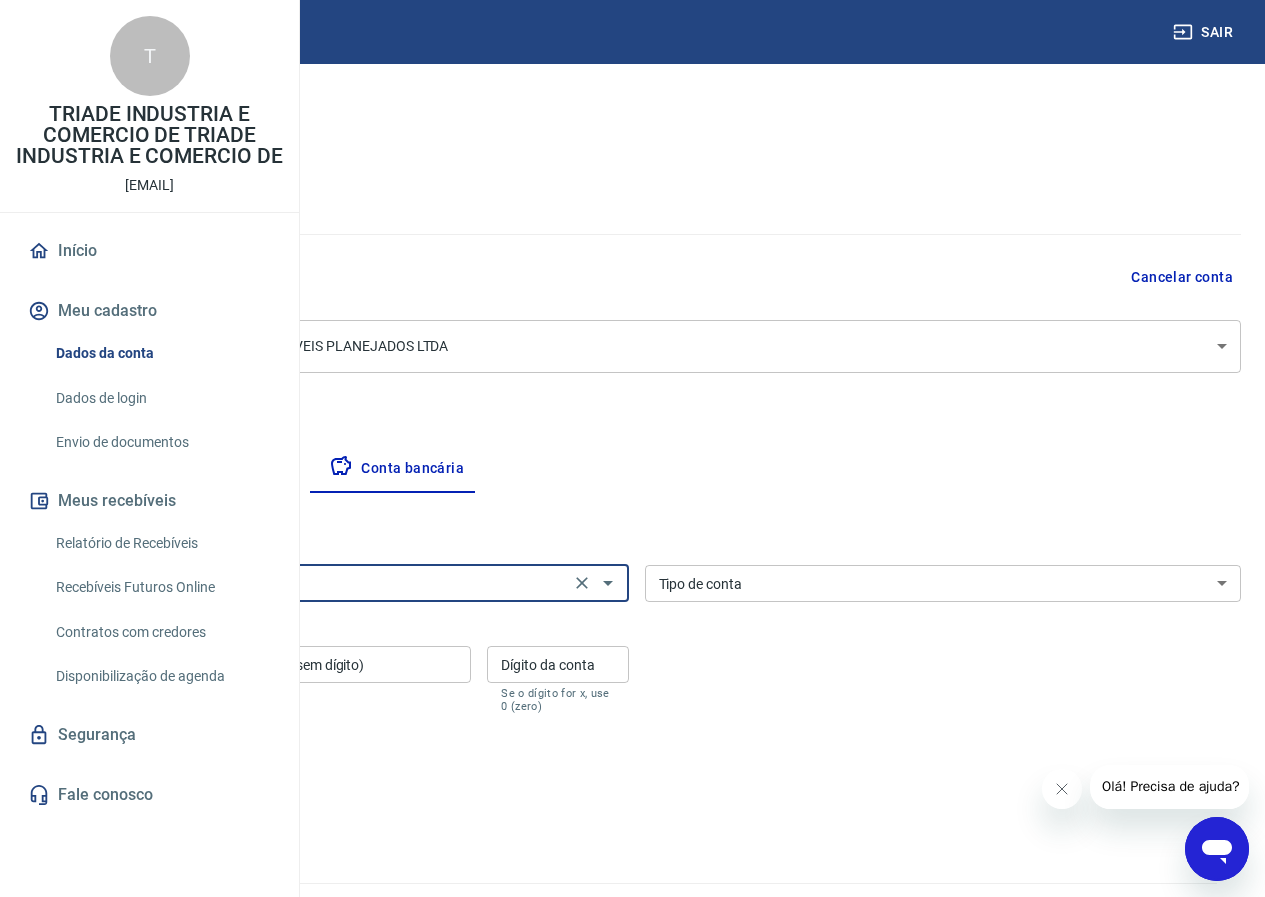 type on "341 - ITAÚ UNIBANCO S.A." 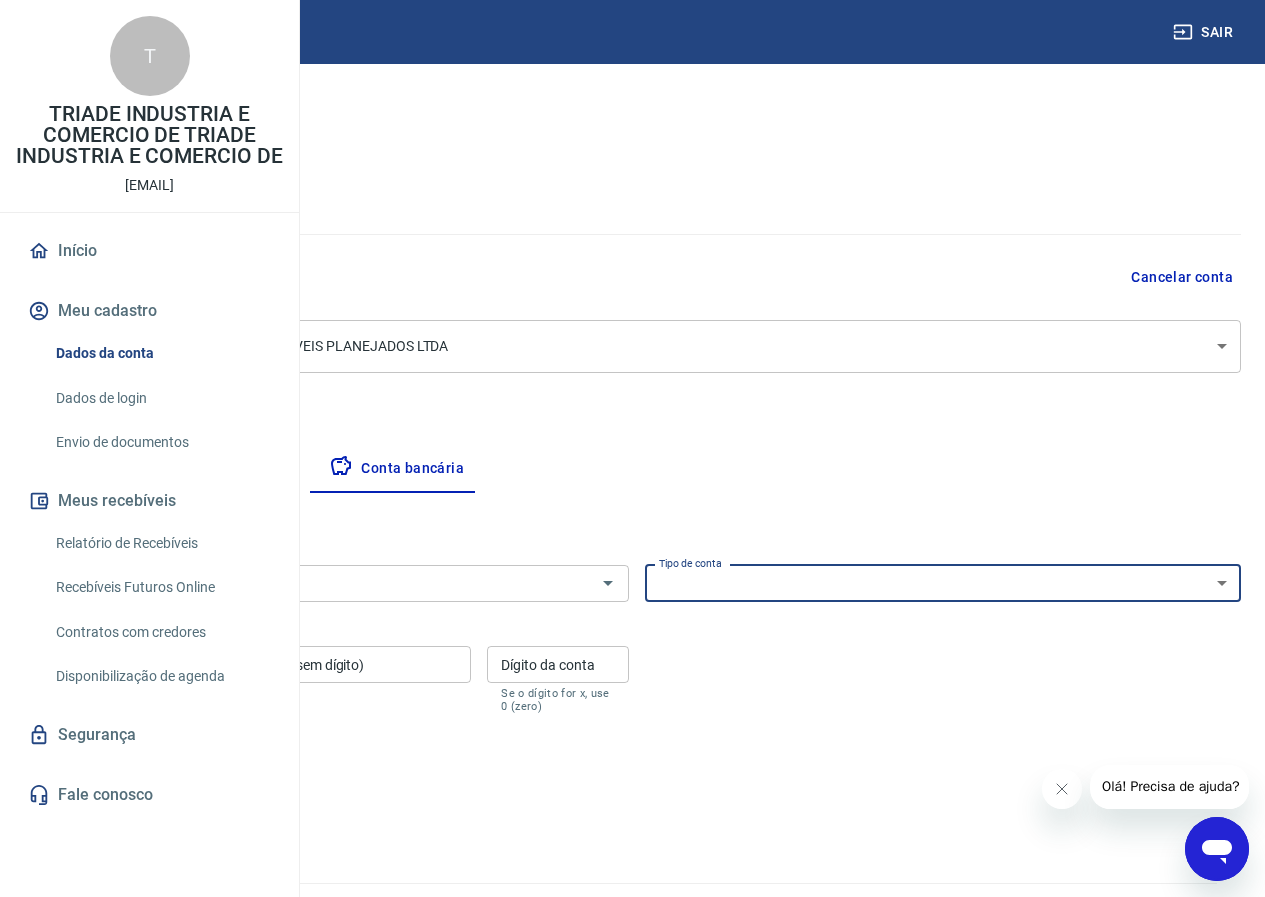 click on "Conta Corrente Conta Poupança" at bounding box center (943, 583) 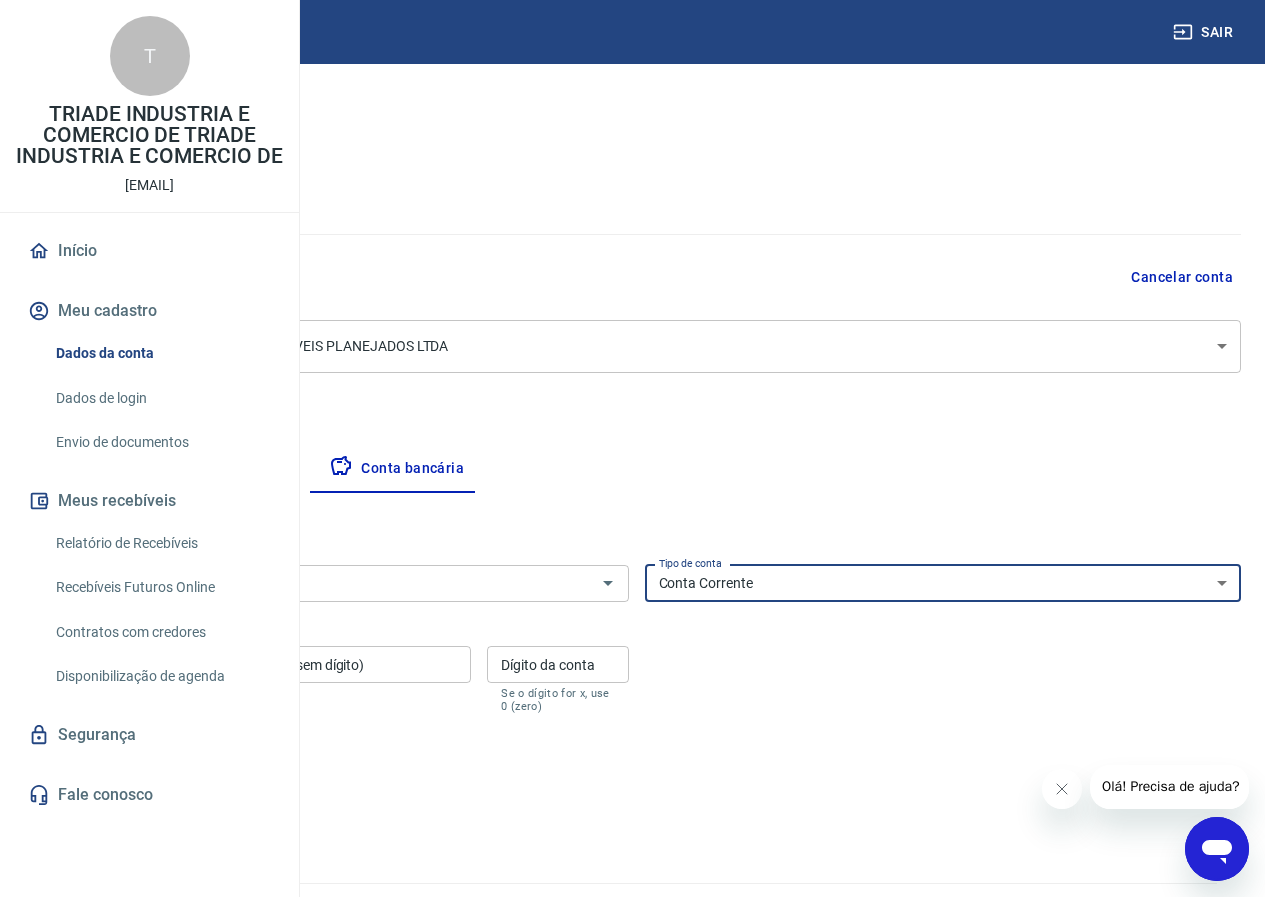 click on "Conta Corrente Conta Poupança" at bounding box center [943, 583] 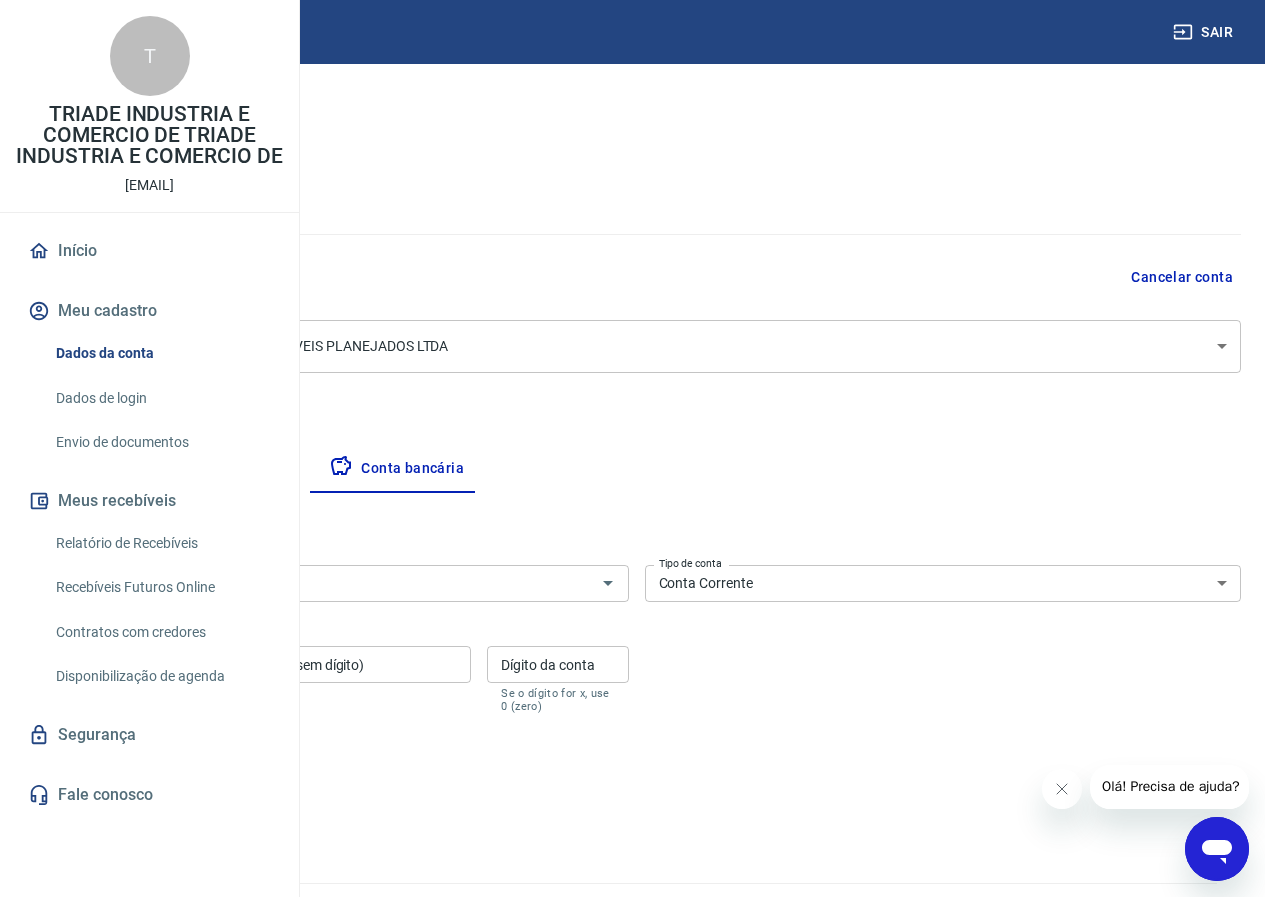 click on "Agência (sem dígito) Agência (sem dígito) Conta (sem dígito) Conta (sem dígito) Dígito da conta Dígito da conta Se o dígito for x, use 0 (zero)" at bounding box center [330, 677] 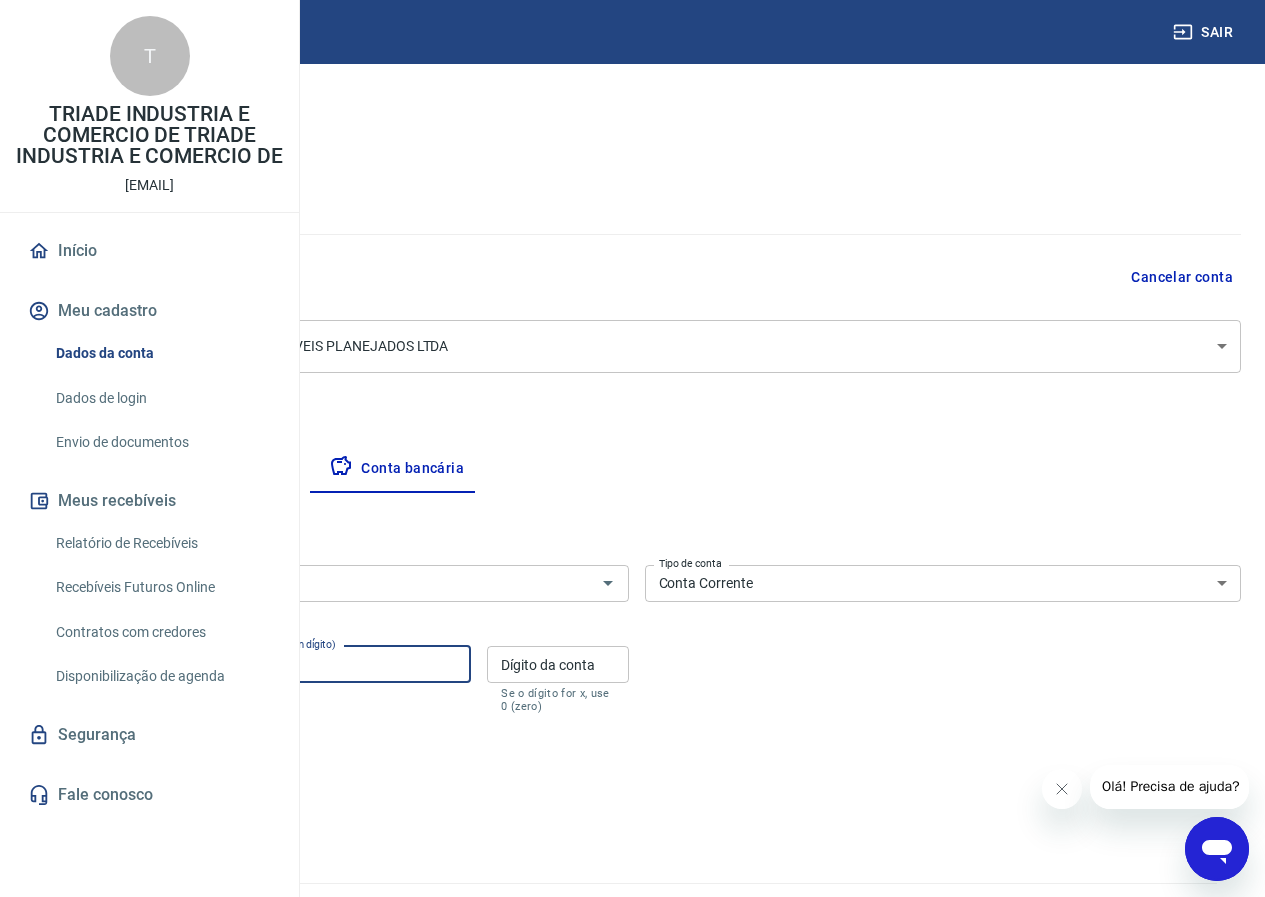 type on "99340" 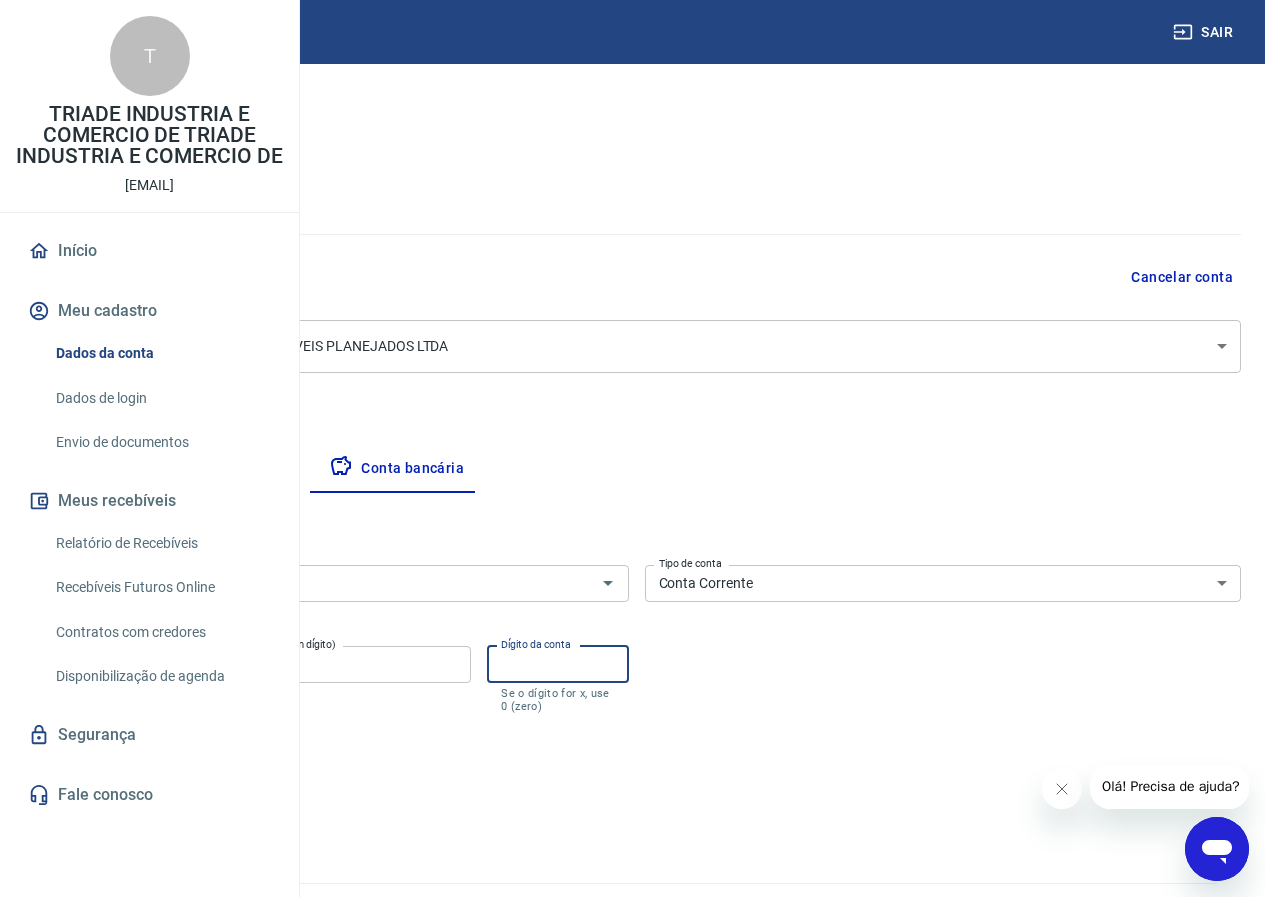 click on "Dígito da conta" at bounding box center (557, 664) 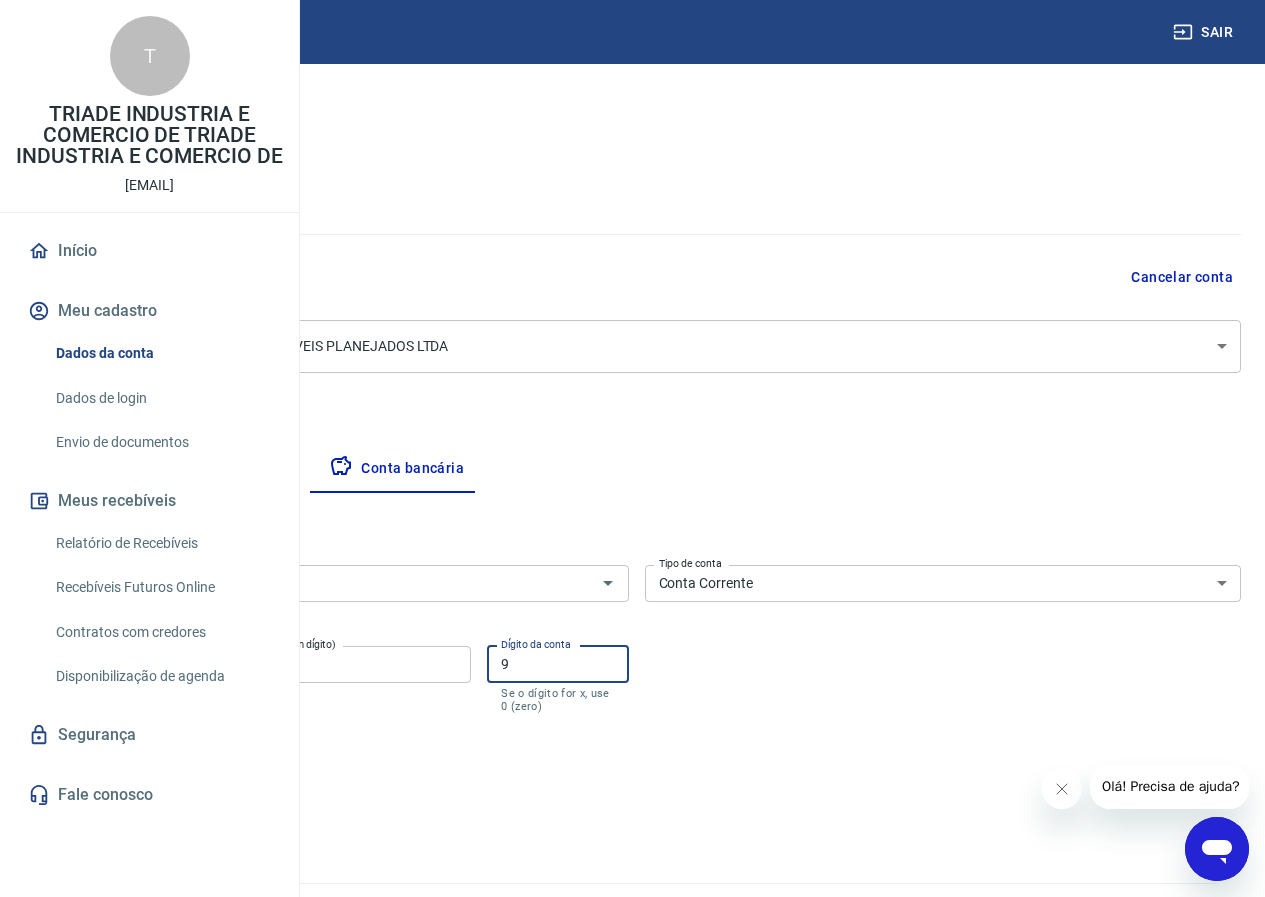 type on "9" 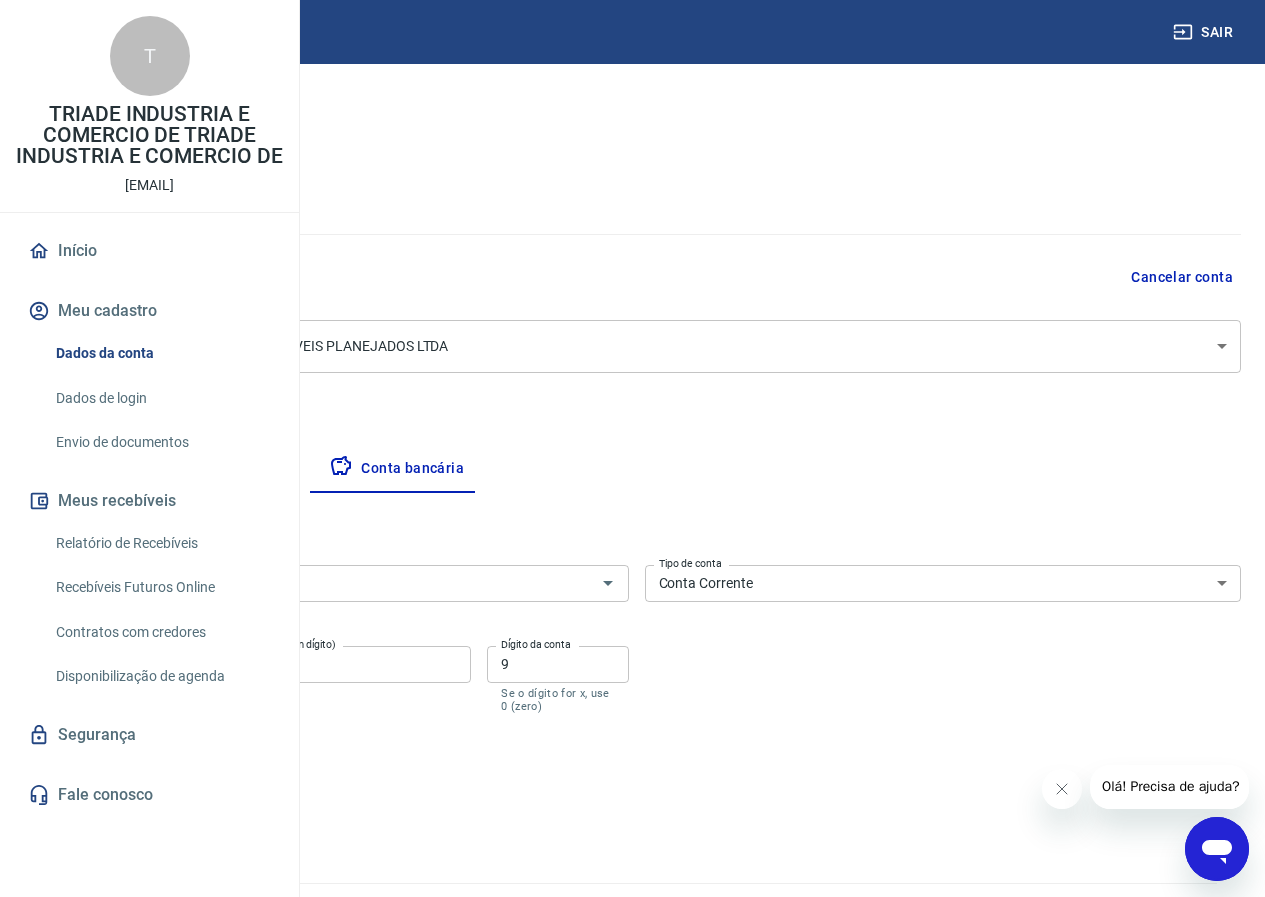 click on "Salvar" at bounding box center [70, 792] 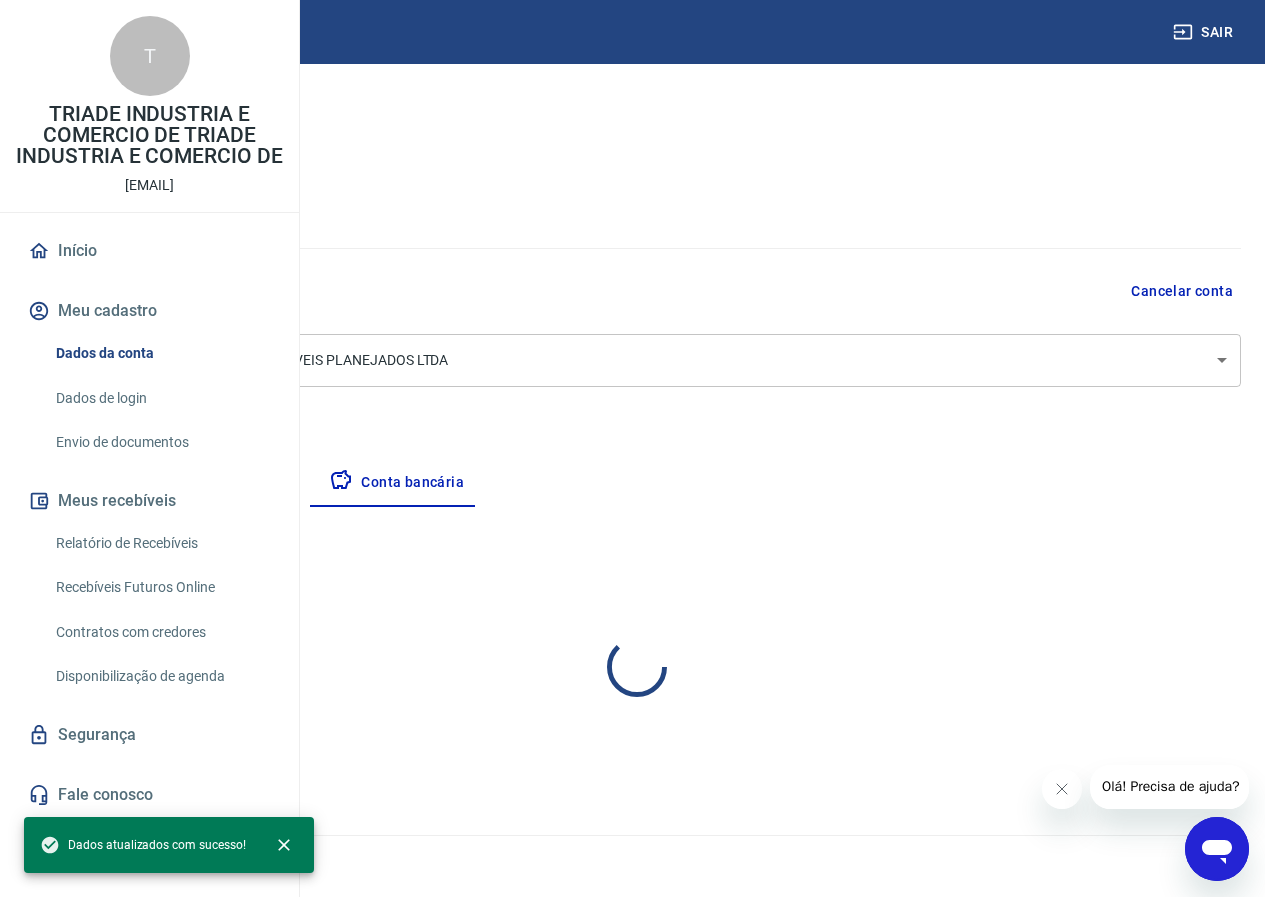 scroll, scrollTop: 0, scrollLeft: 0, axis: both 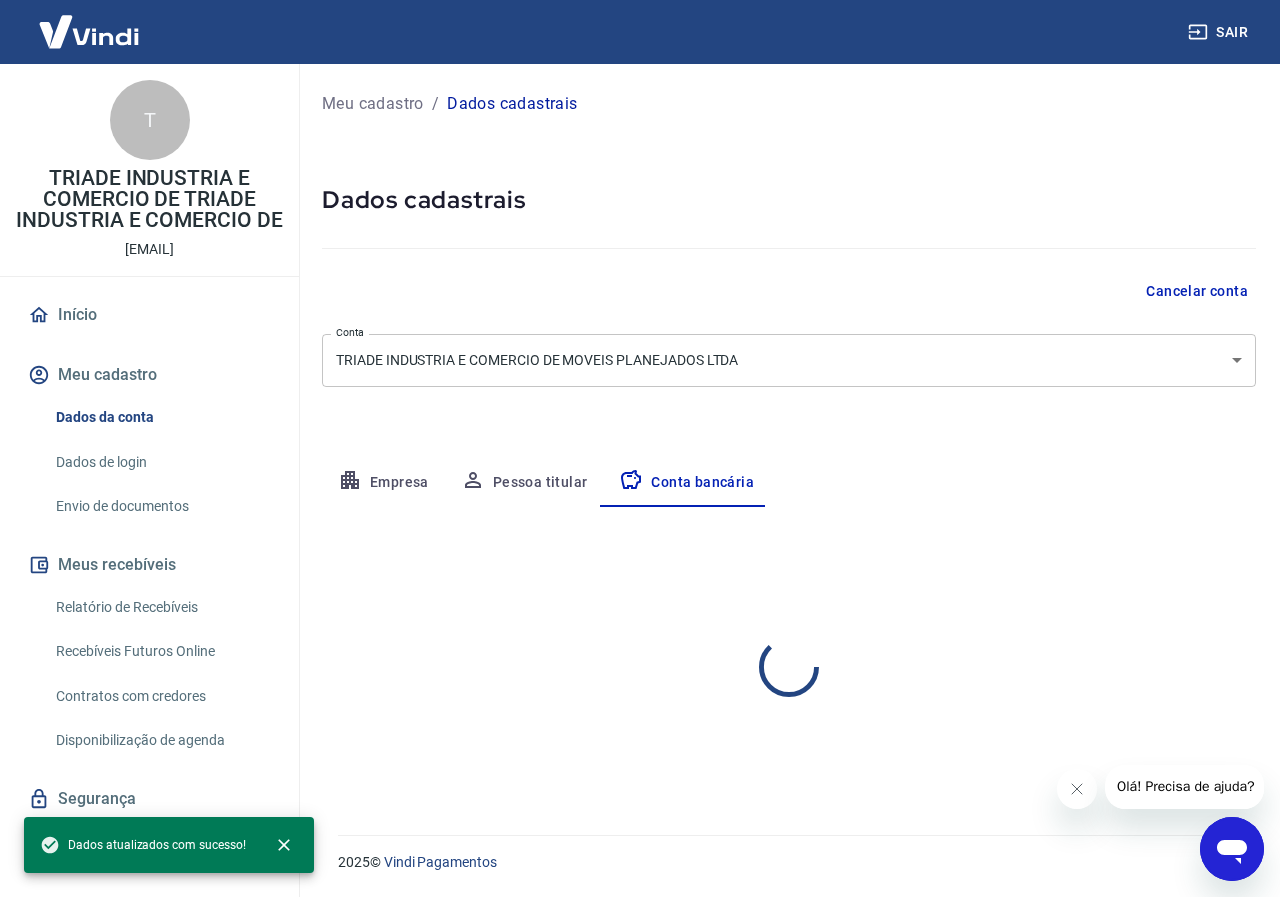 select on "1" 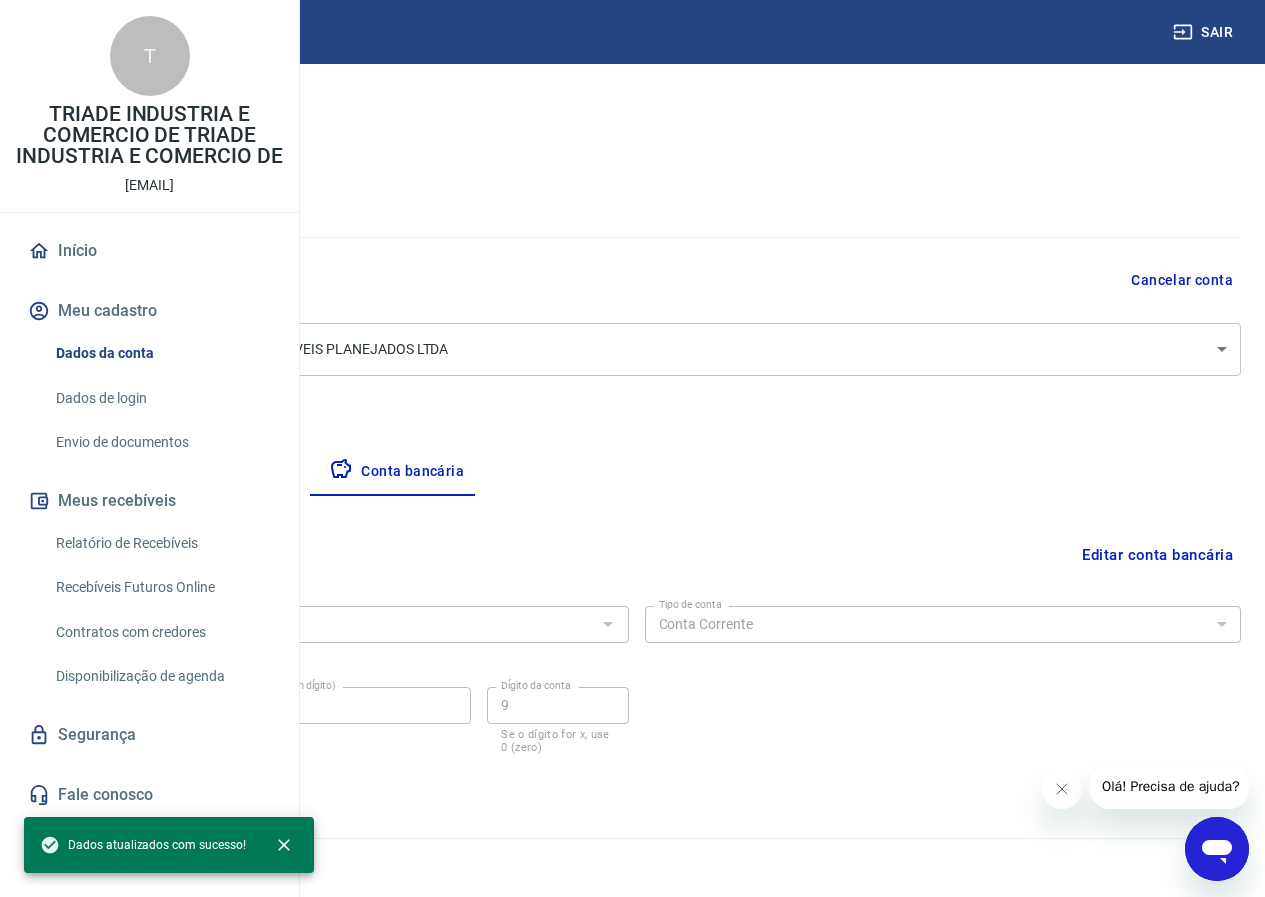 scroll, scrollTop: 14, scrollLeft: 0, axis: vertical 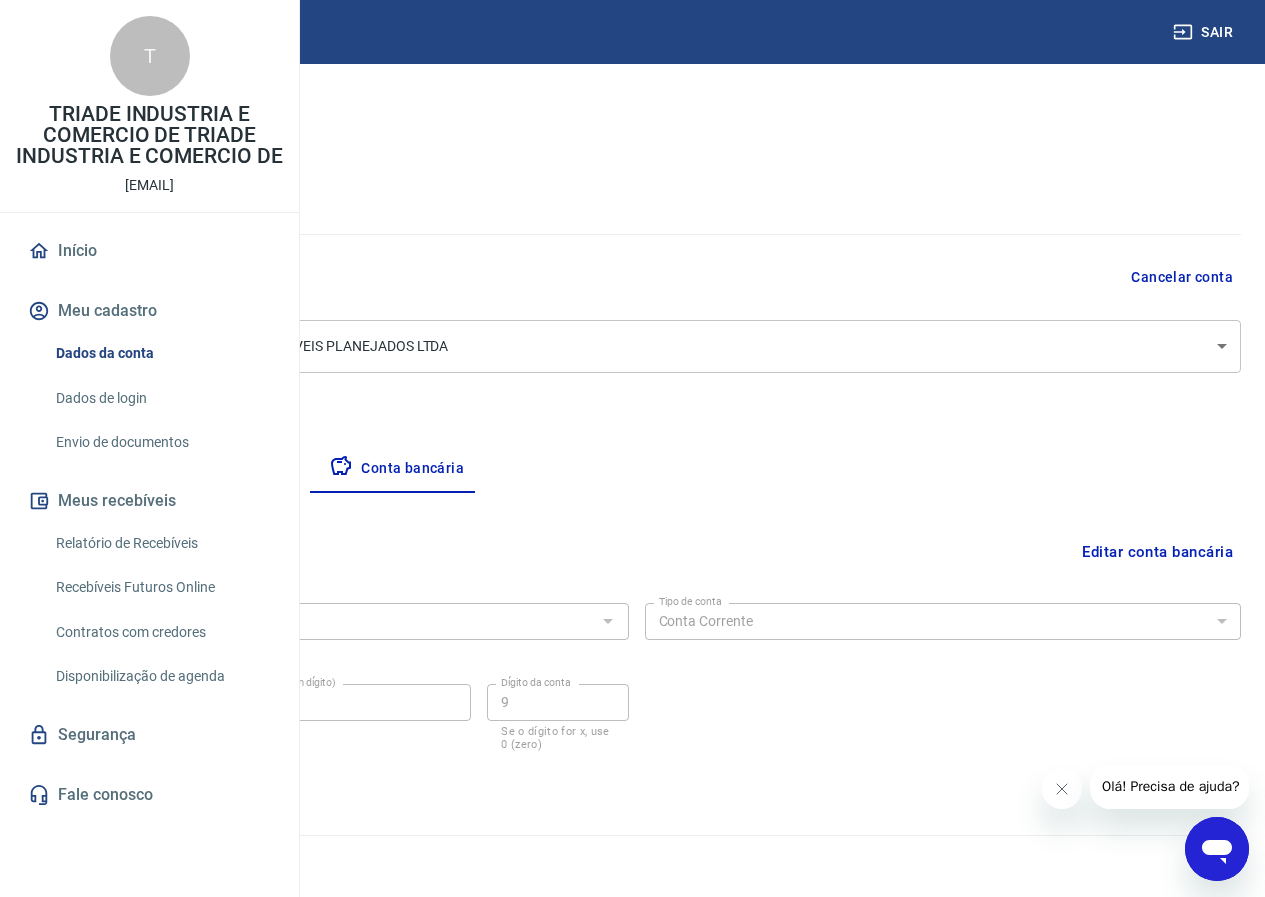 click on "Empresa" at bounding box center [93, 469] 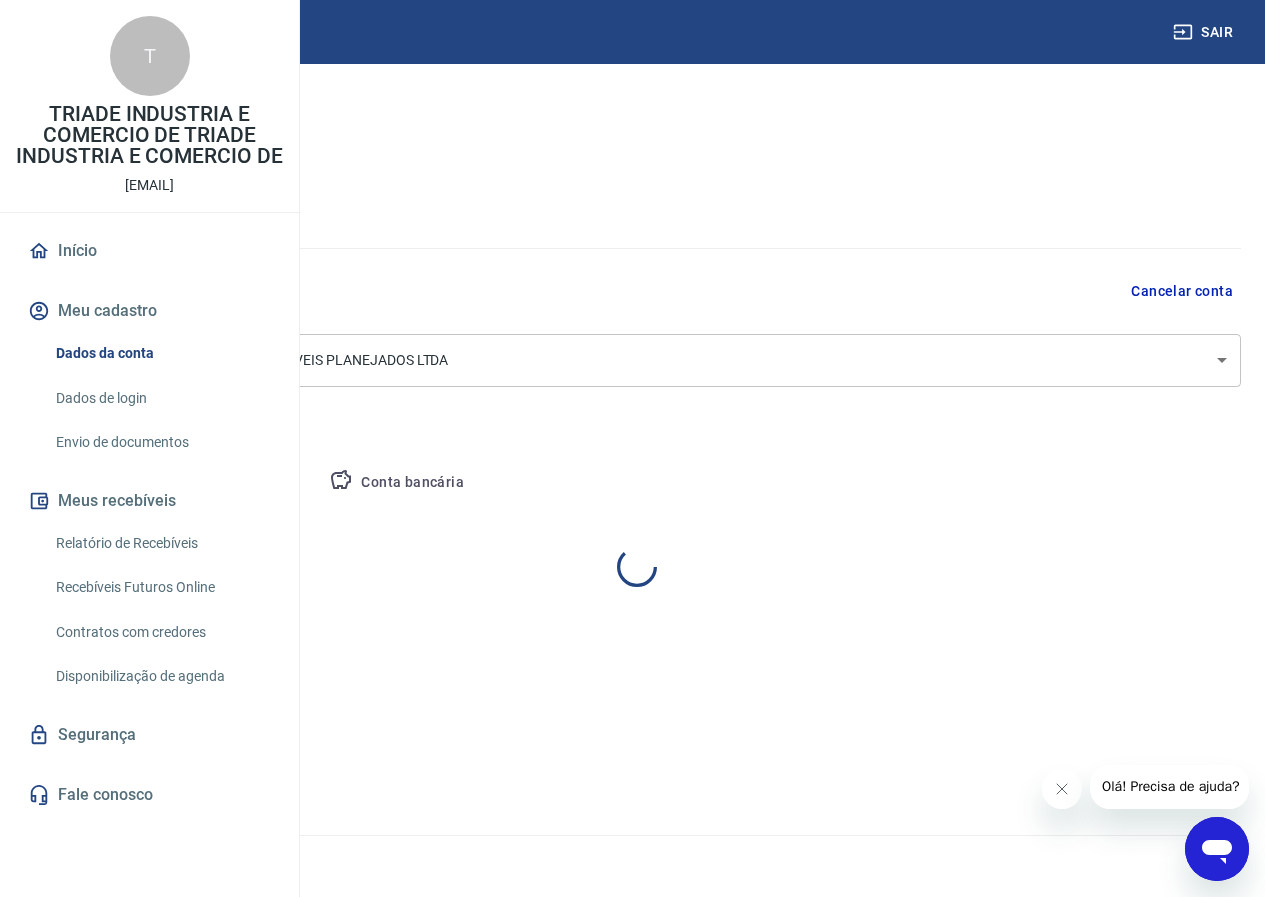 scroll, scrollTop: 0, scrollLeft: 0, axis: both 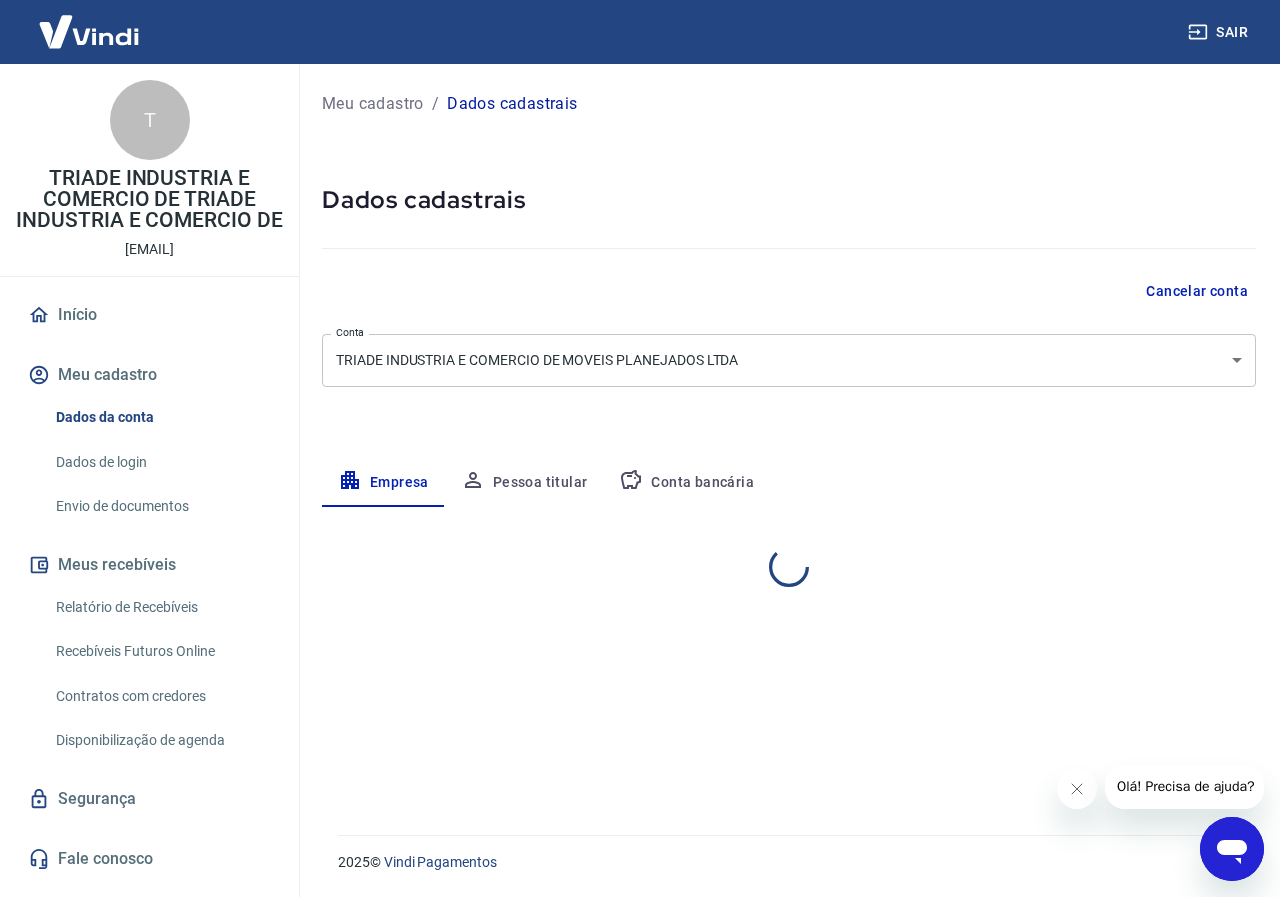 select on "SP" 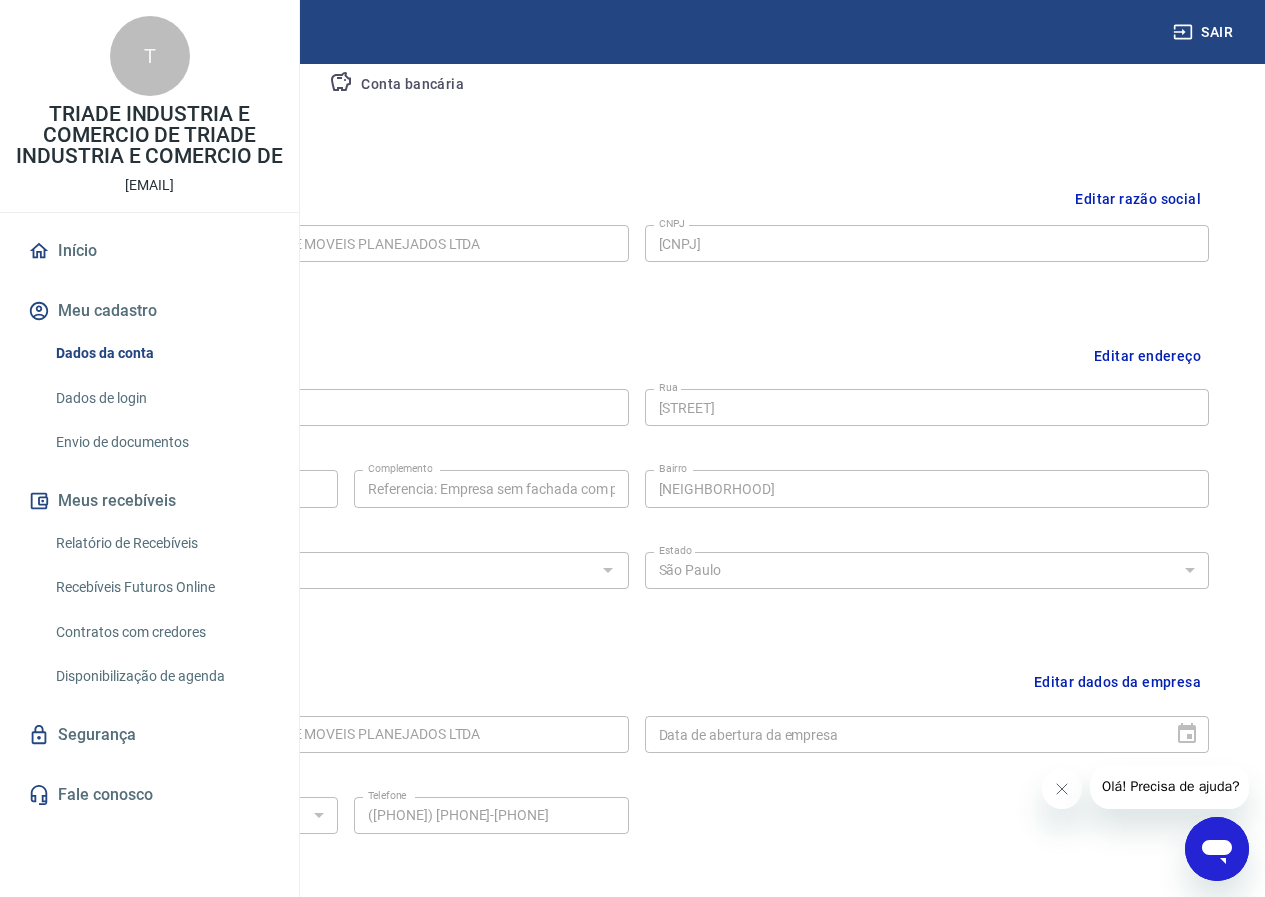 scroll, scrollTop: 400, scrollLeft: 0, axis: vertical 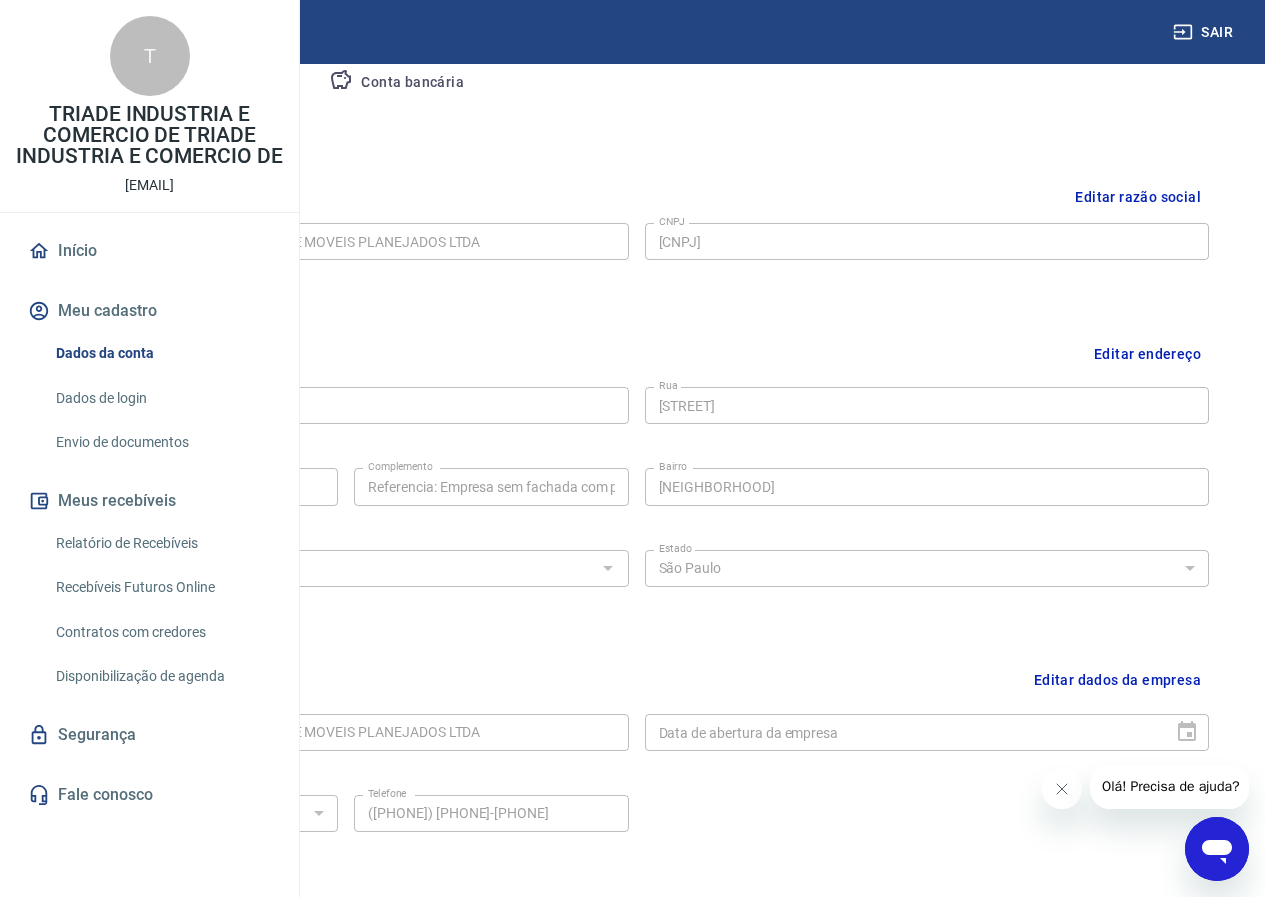 click on "Relatório de Recebíveis" at bounding box center [161, 543] 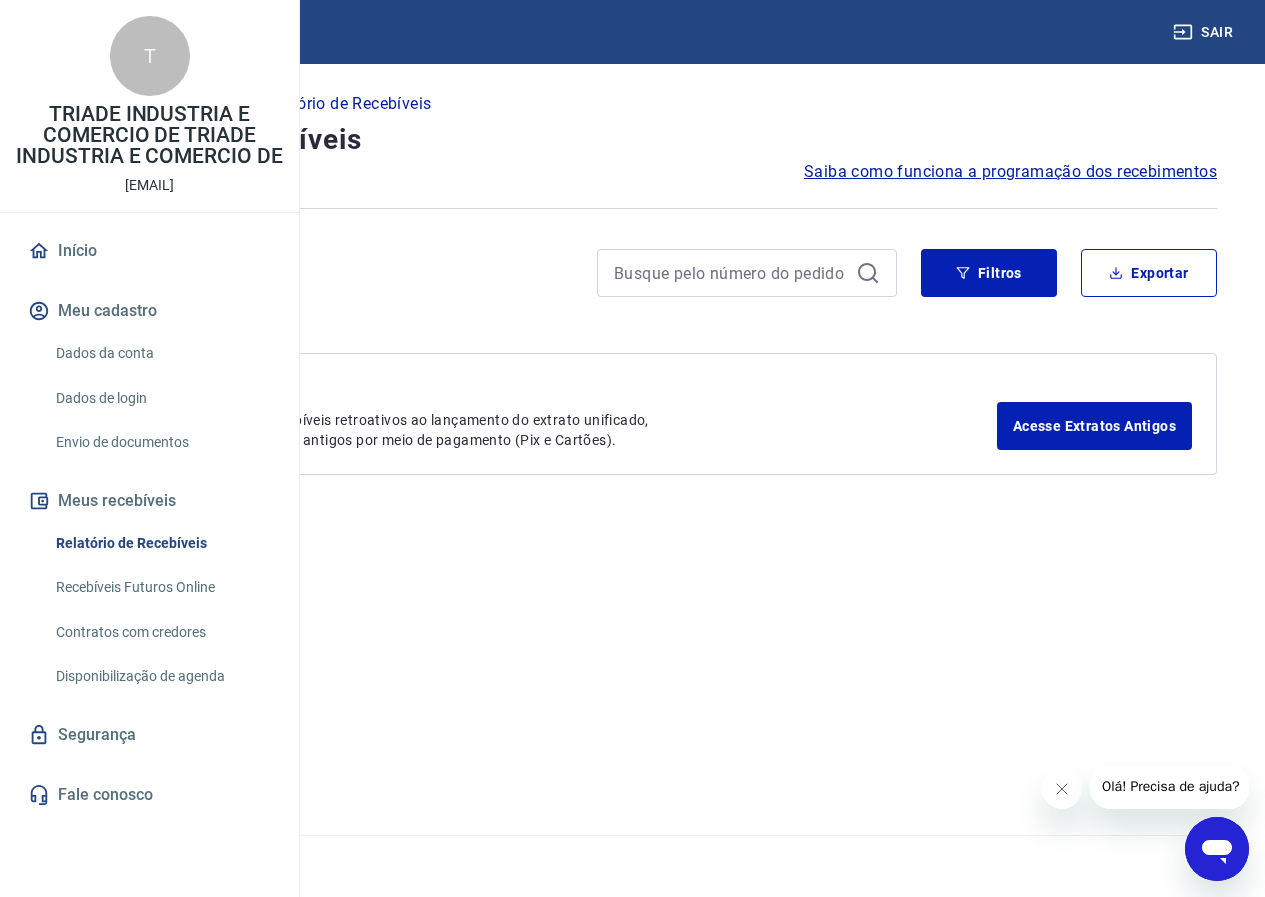 scroll, scrollTop: 0, scrollLeft: 0, axis: both 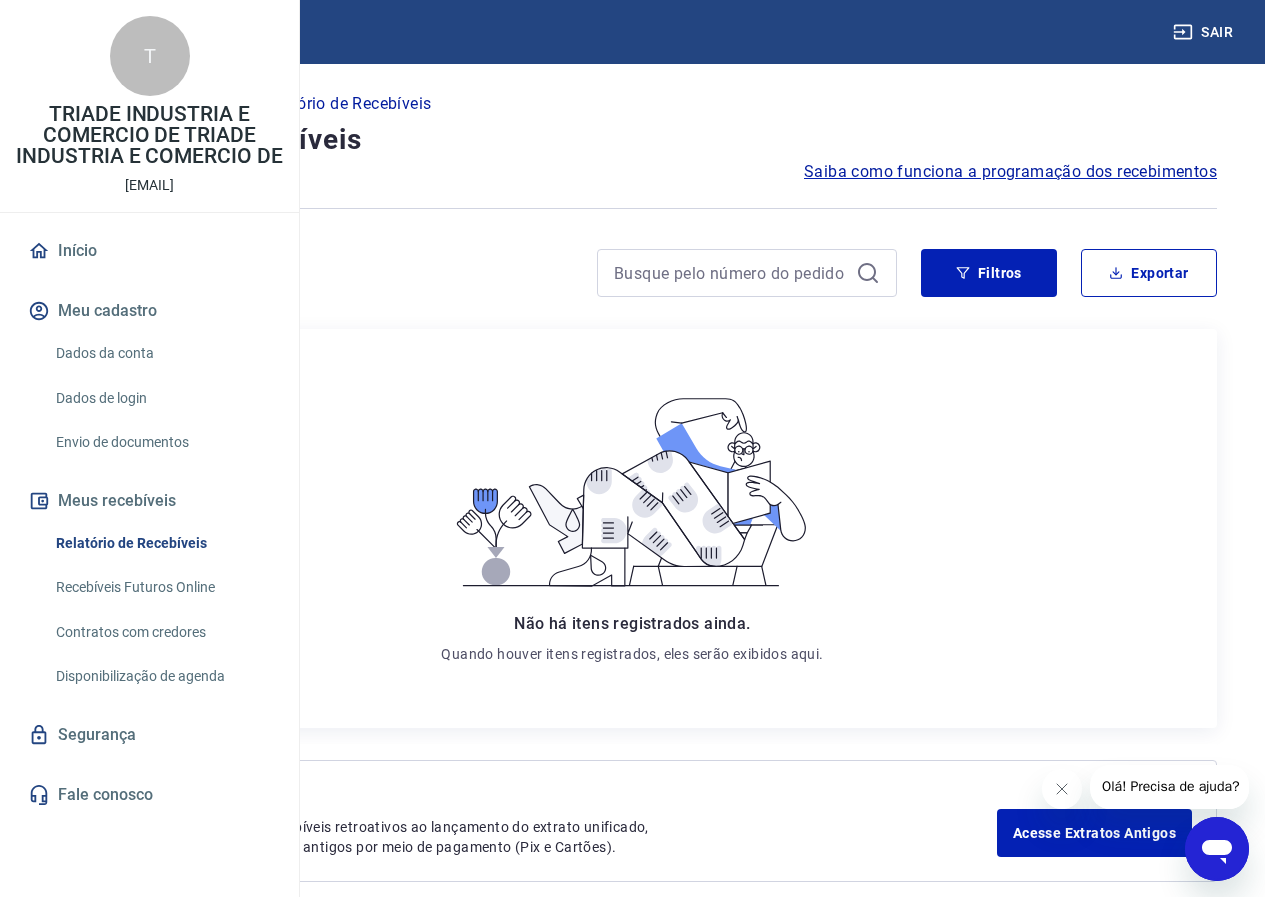 click on "Recebíveis Futuros Online" at bounding box center (161, 587) 